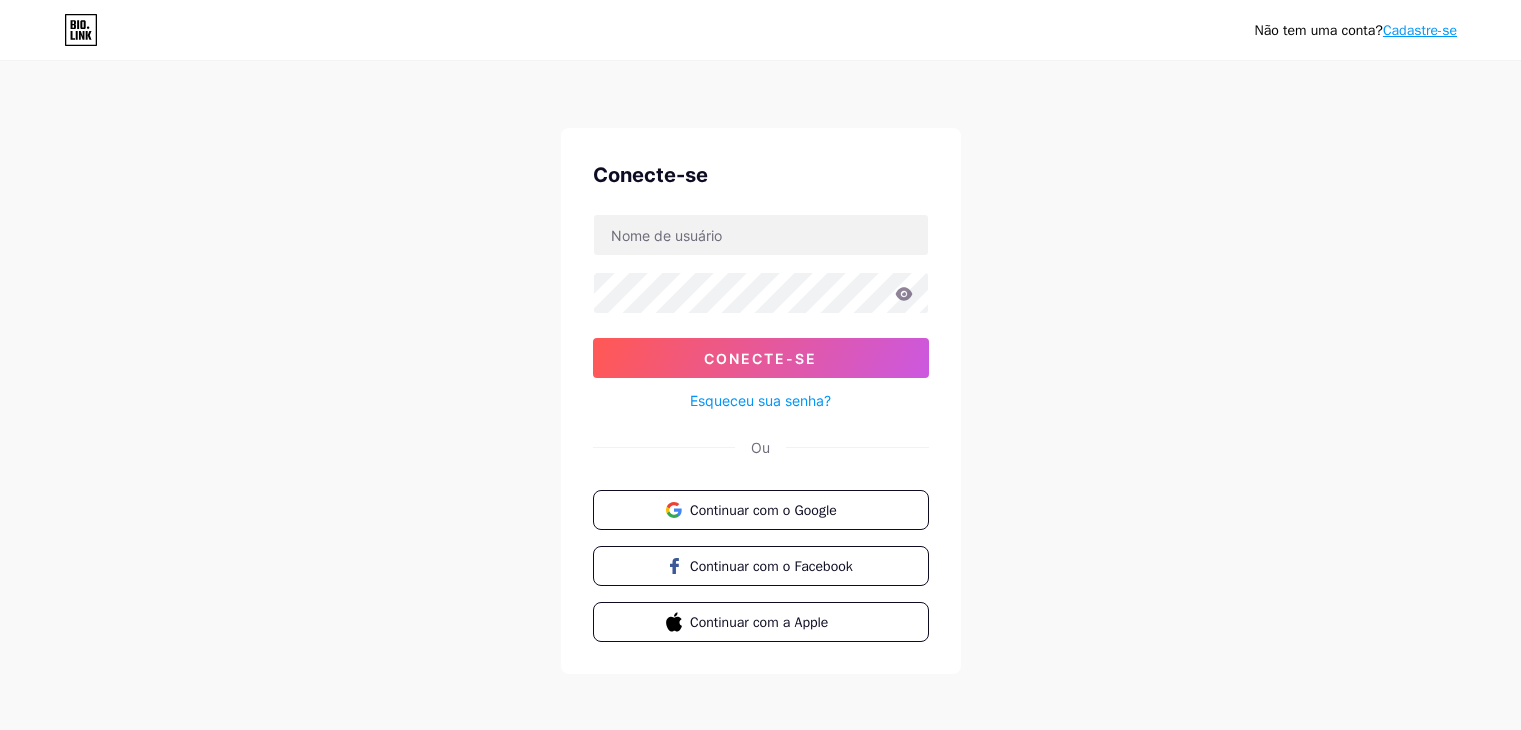 scroll, scrollTop: 0, scrollLeft: 0, axis: both 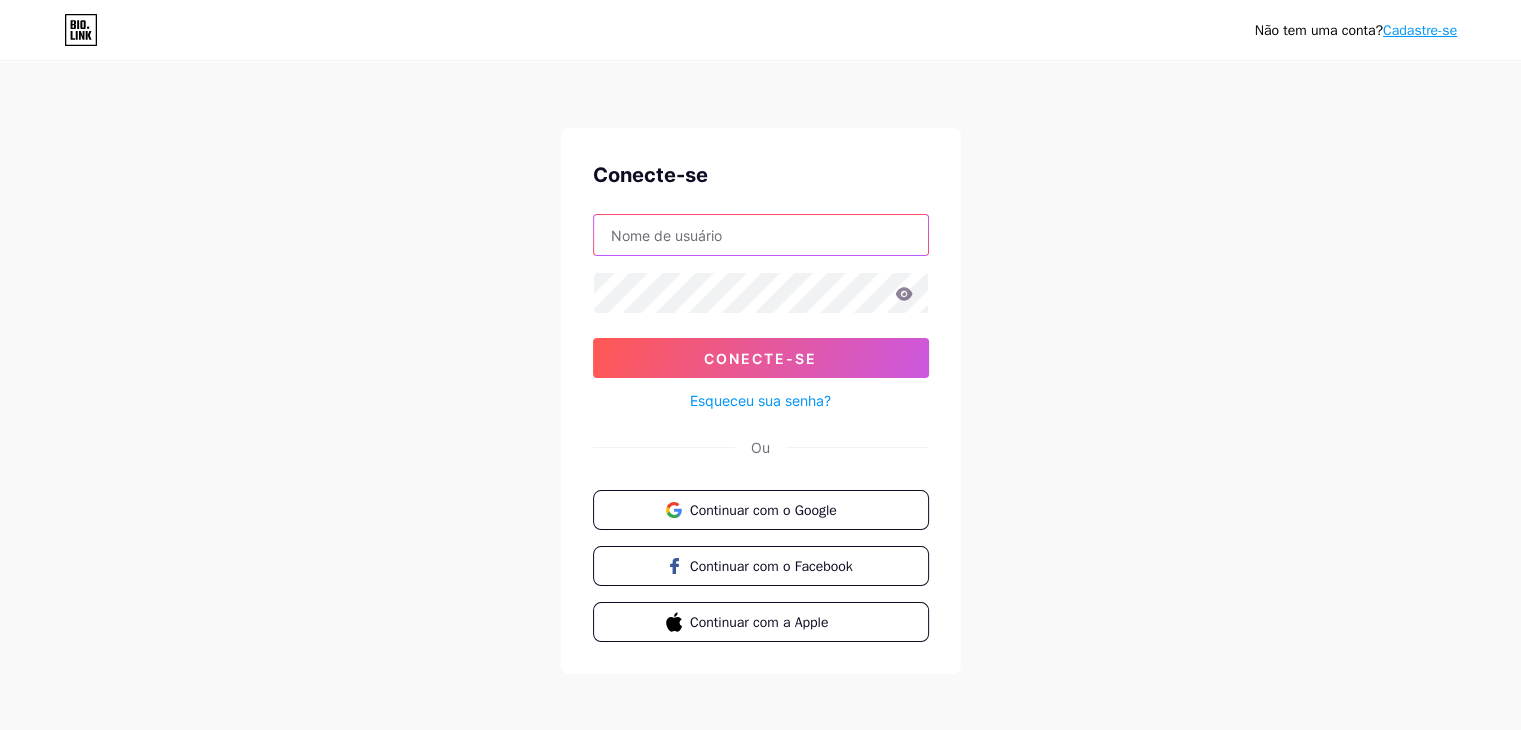 click at bounding box center (761, 235) 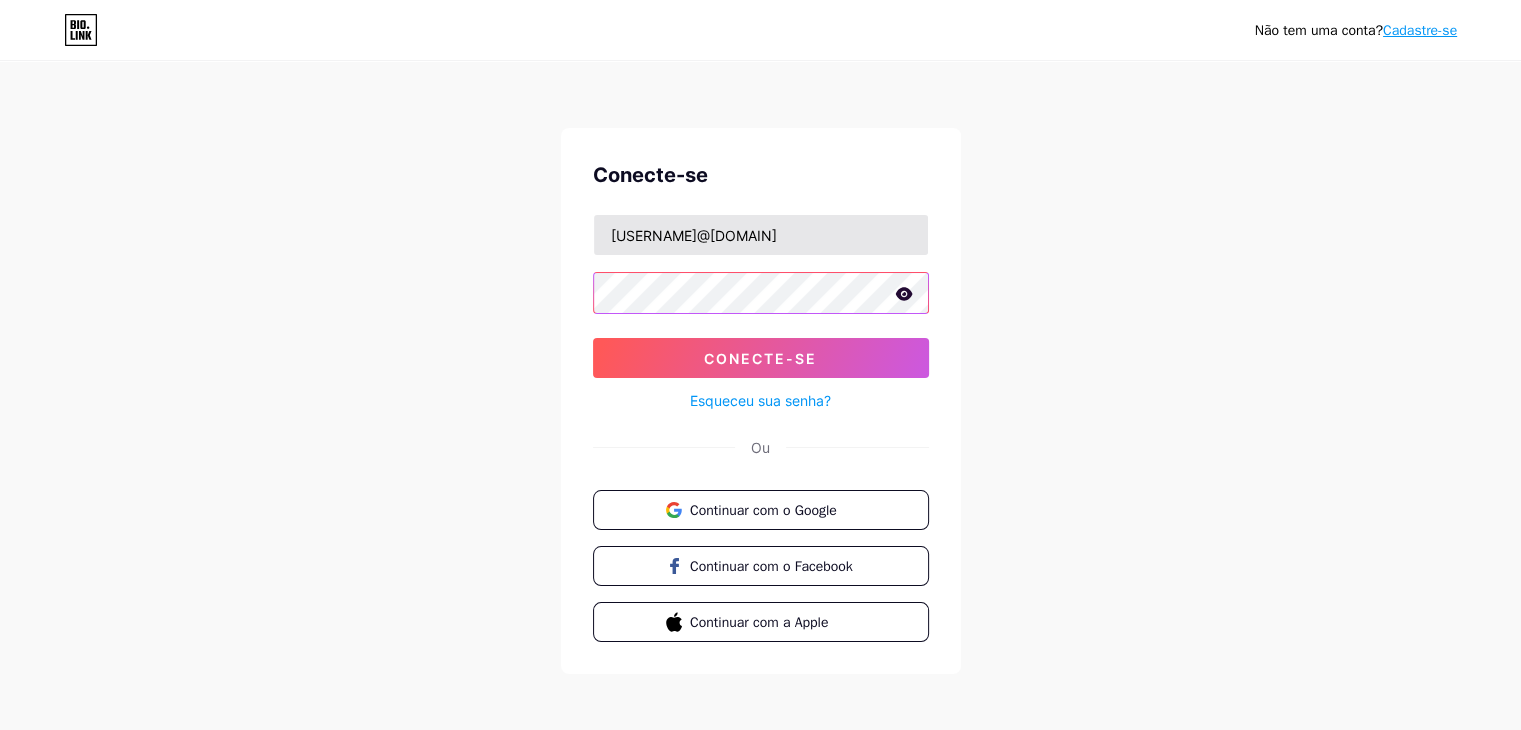 click on "Conecte-se" at bounding box center (761, 358) 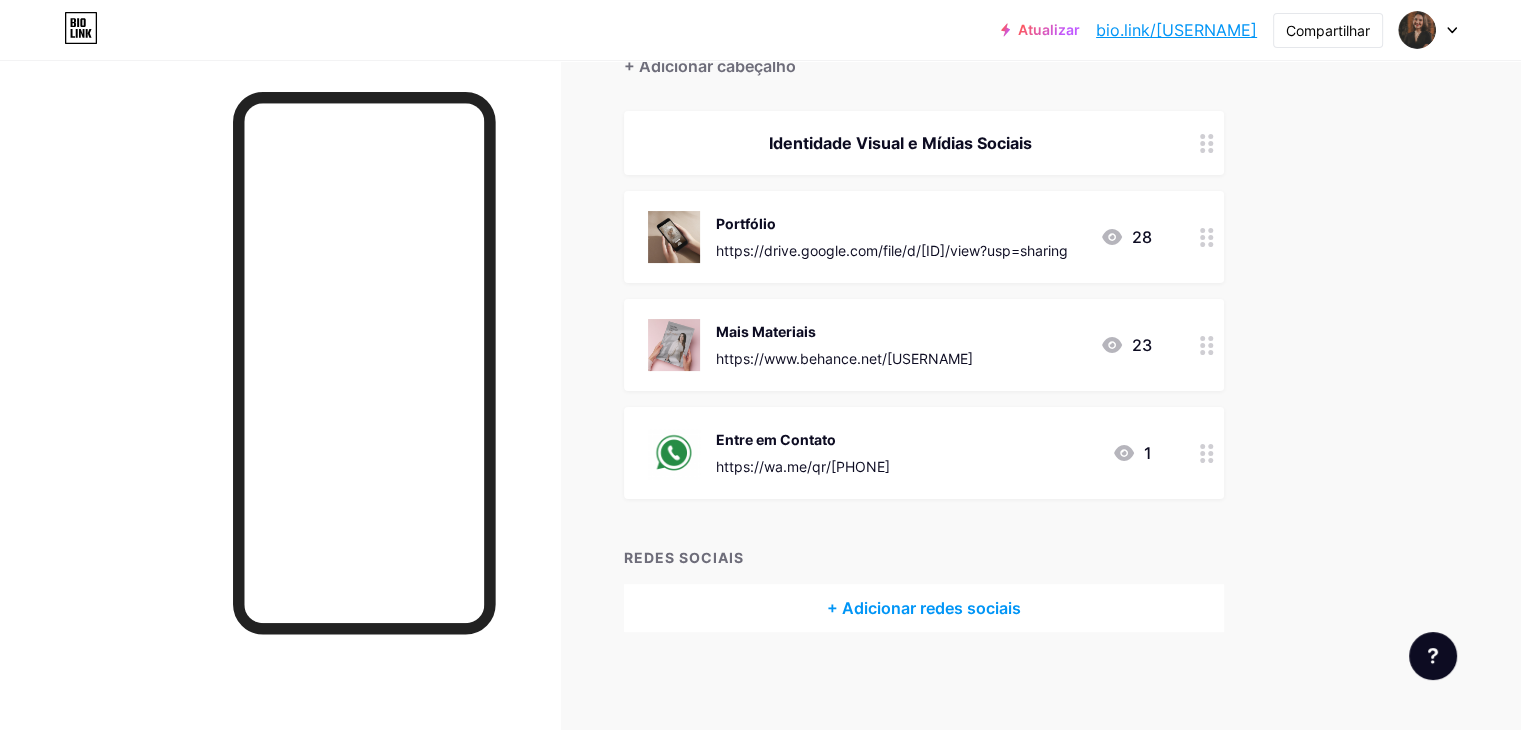 scroll, scrollTop: 0, scrollLeft: 0, axis: both 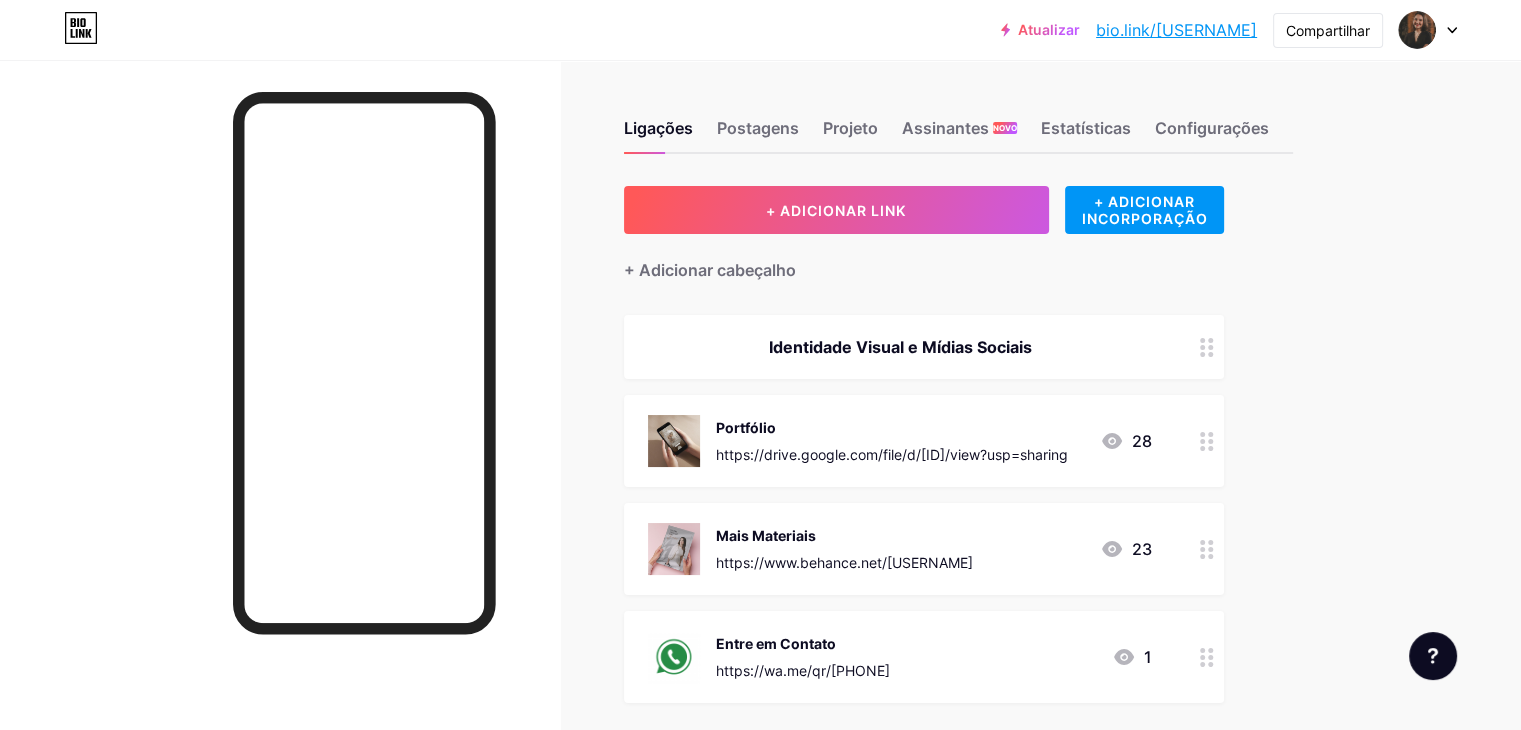 click at bounding box center [1428, 30] 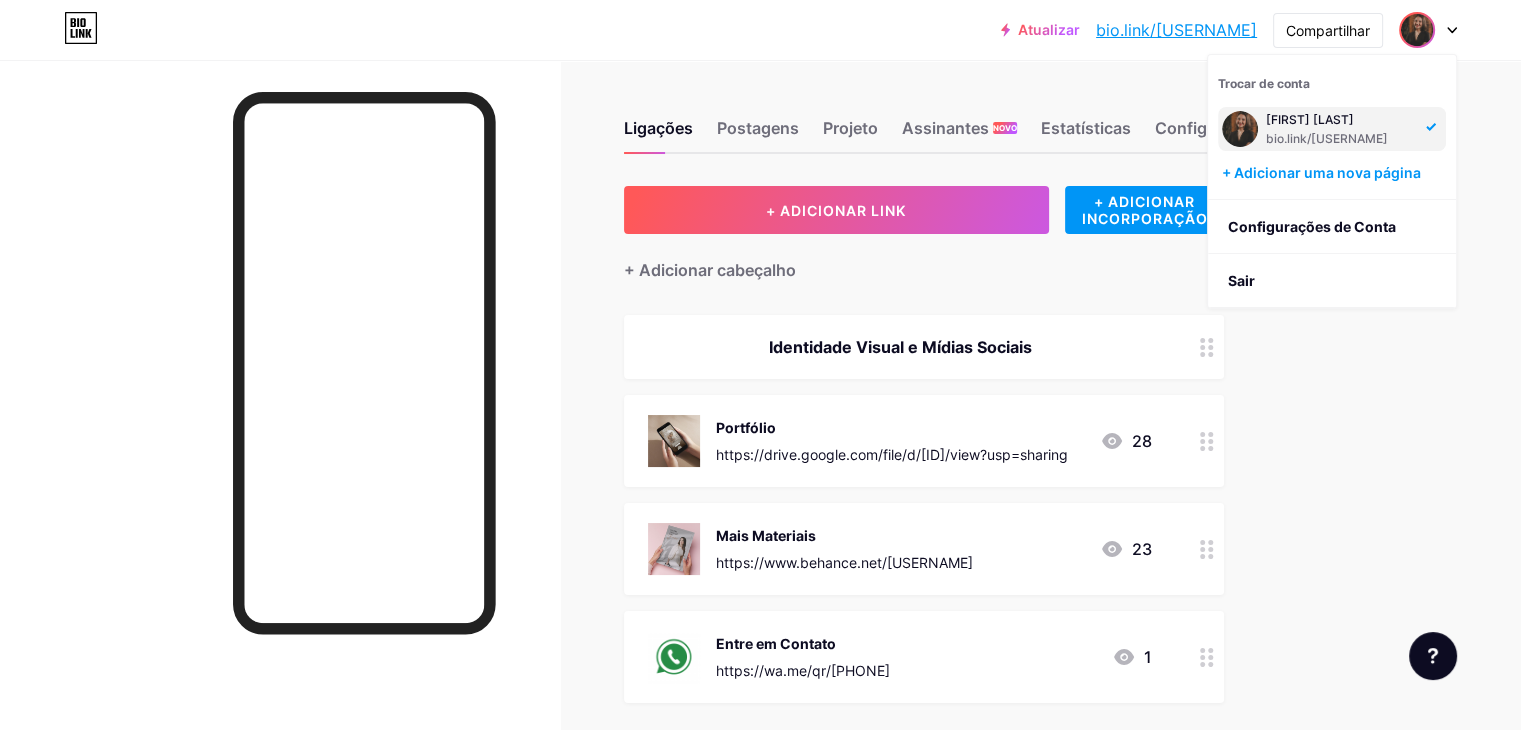 click on "+ Adicionar cabeçalho" at bounding box center [924, 258] 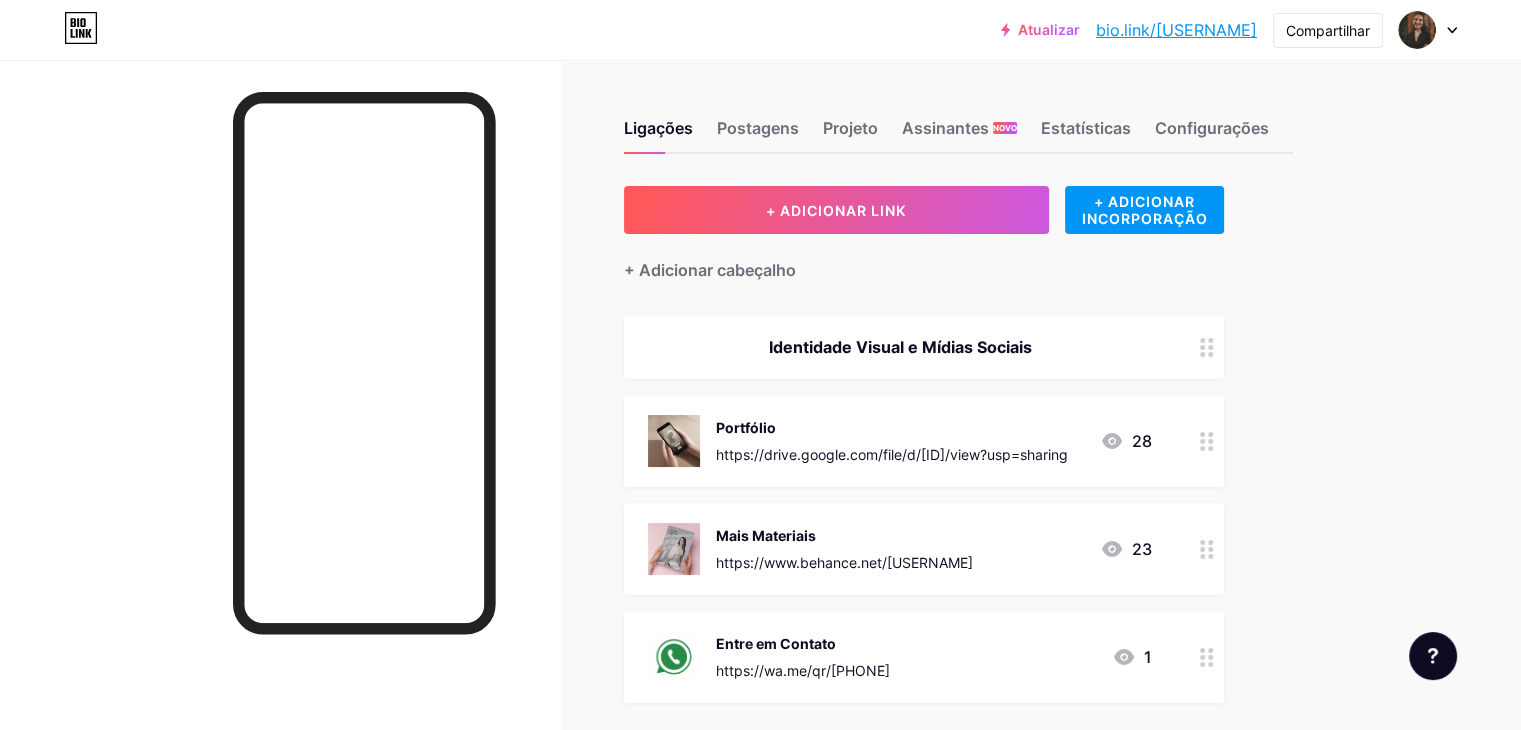click at bounding box center [1428, 30] 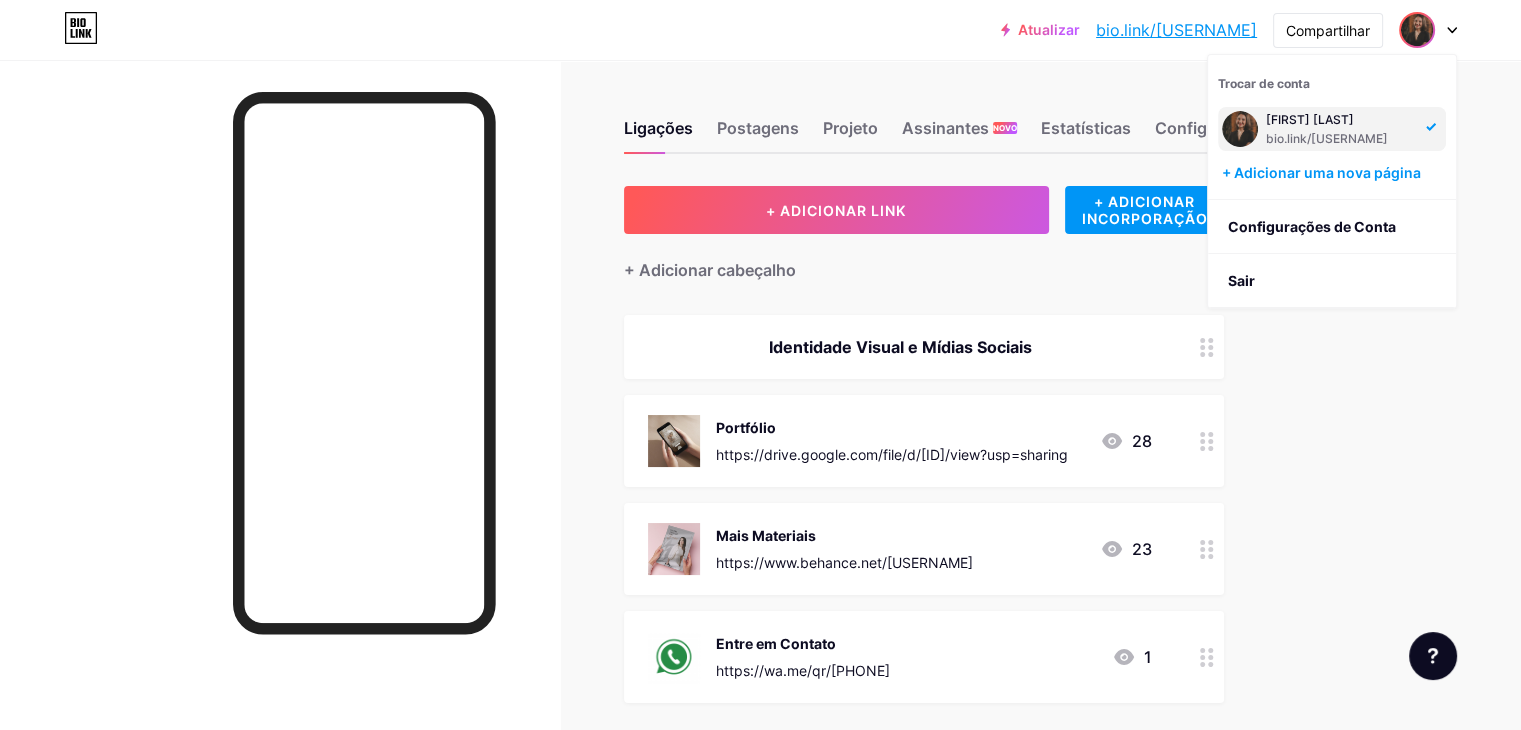 scroll, scrollTop: 204, scrollLeft: 0, axis: vertical 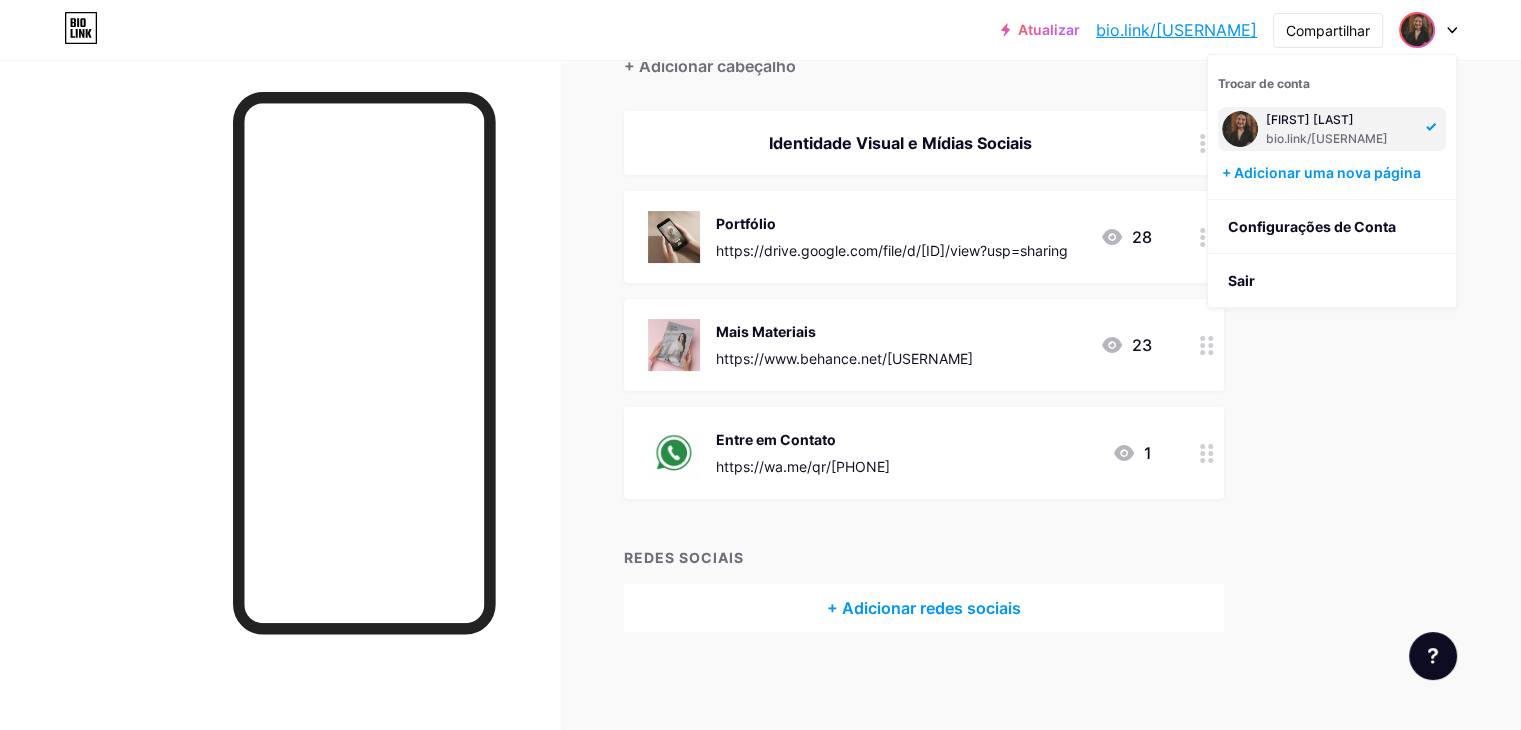 click on "Identidade Visual e Mídias Sociais" at bounding box center (924, 143) 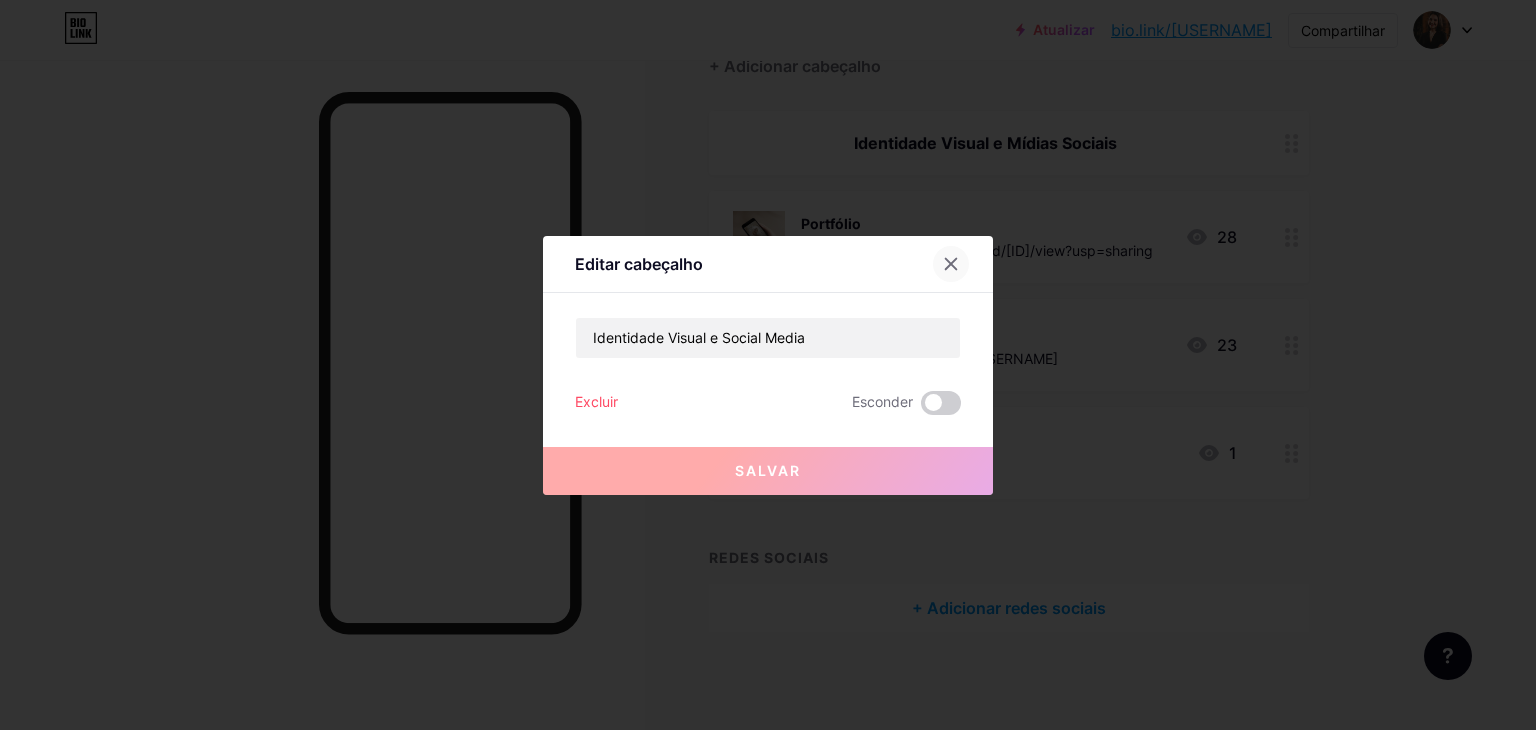 click 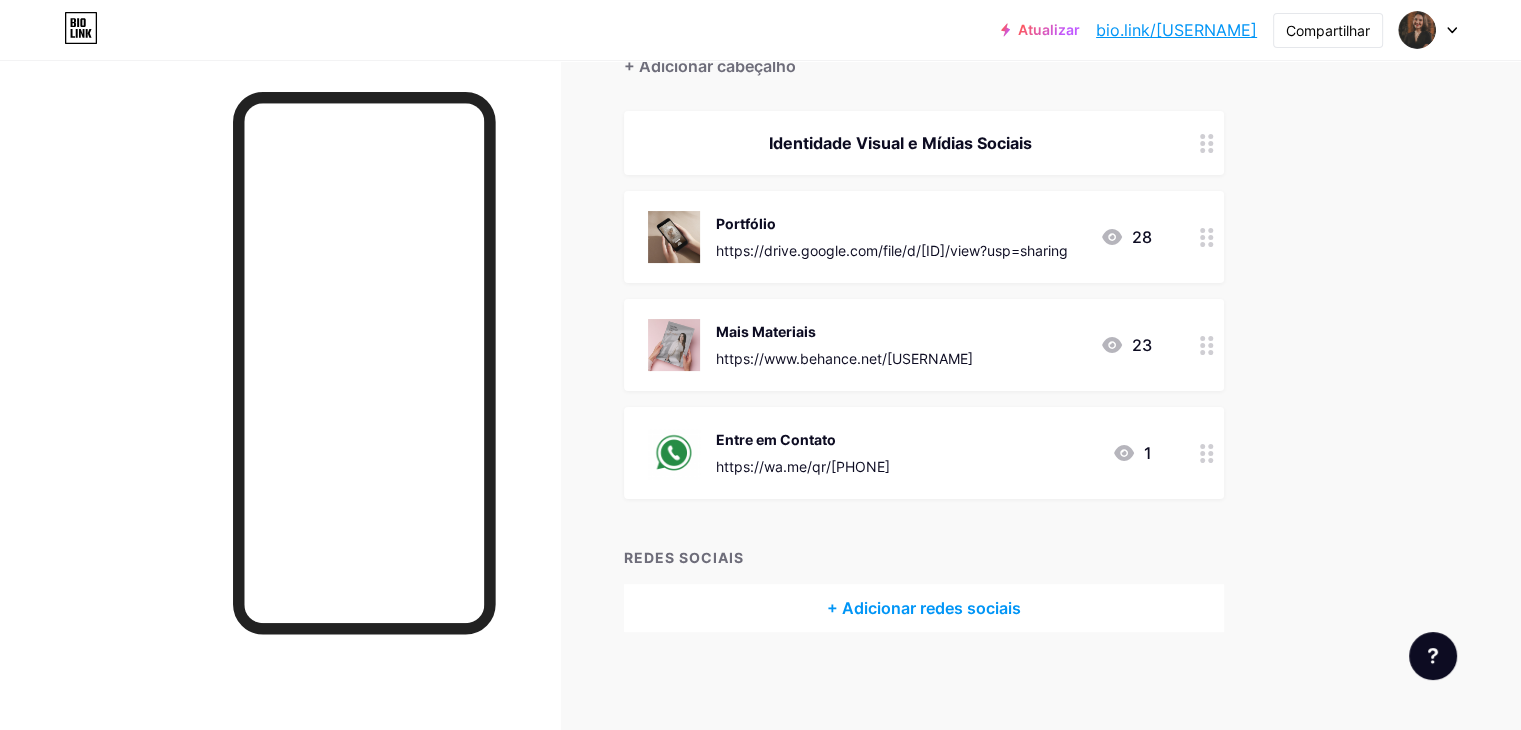 scroll, scrollTop: 0, scrollLeft: 0, axis: both 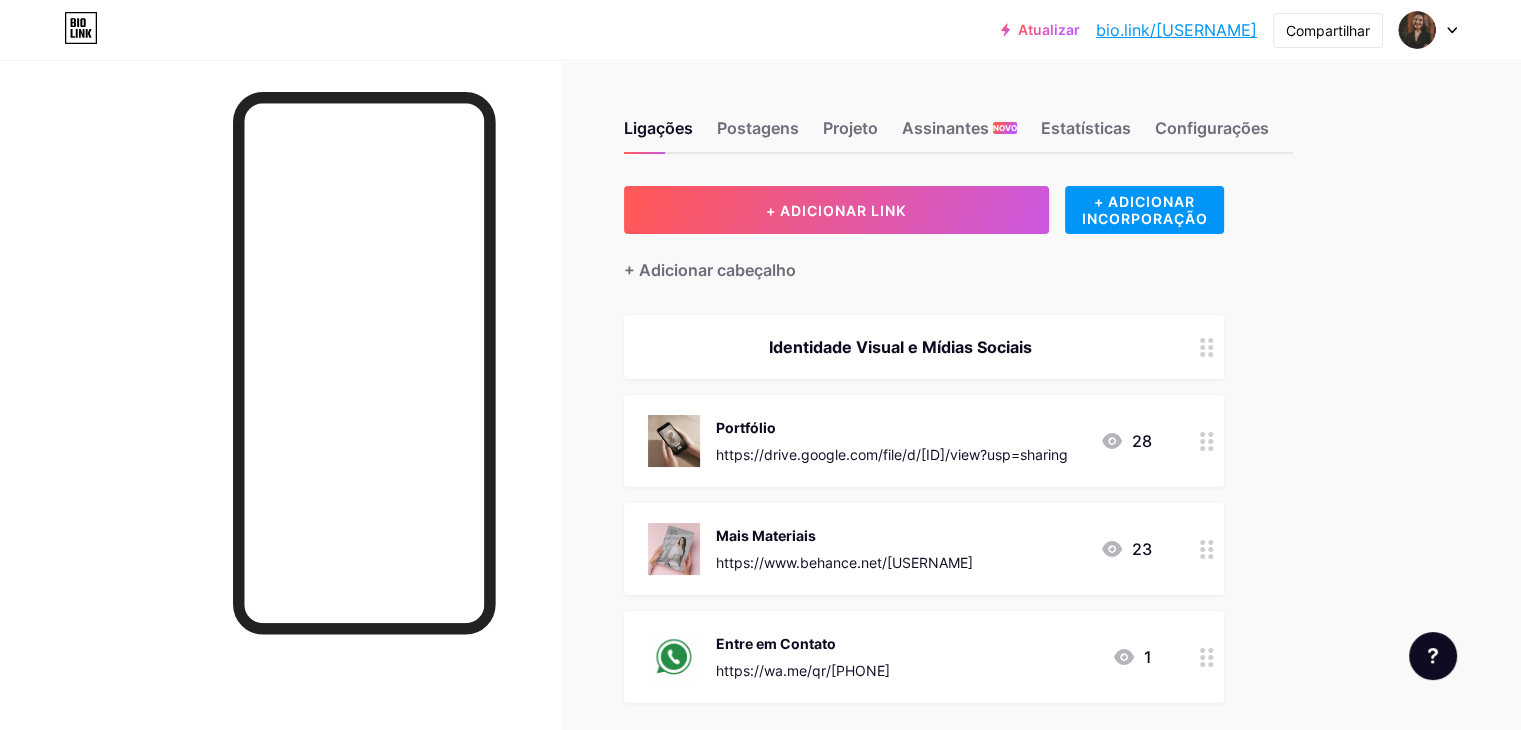 click at bounding box center [1428, 30] 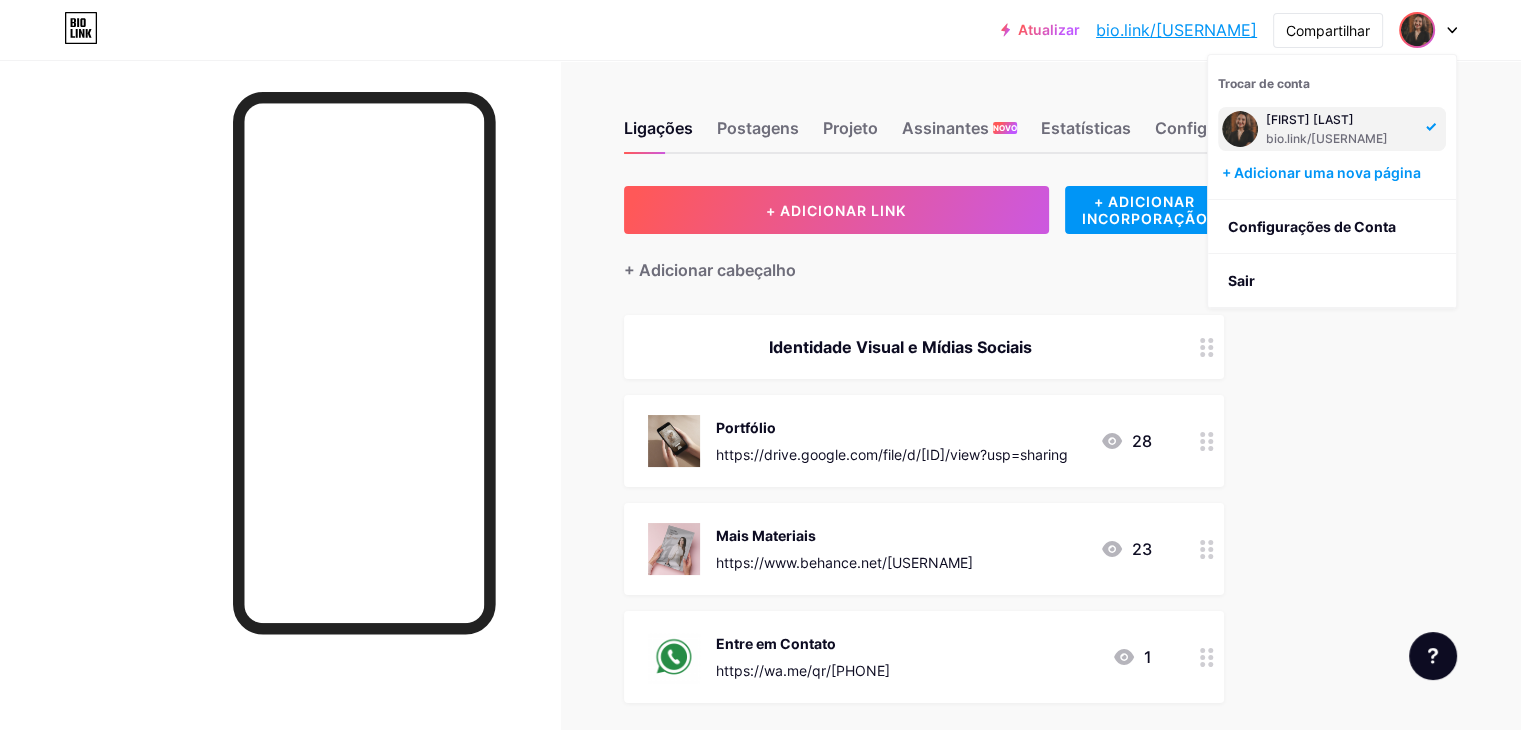 click on "[FIRST] [LAST]" at bounding box center [1310, 119] 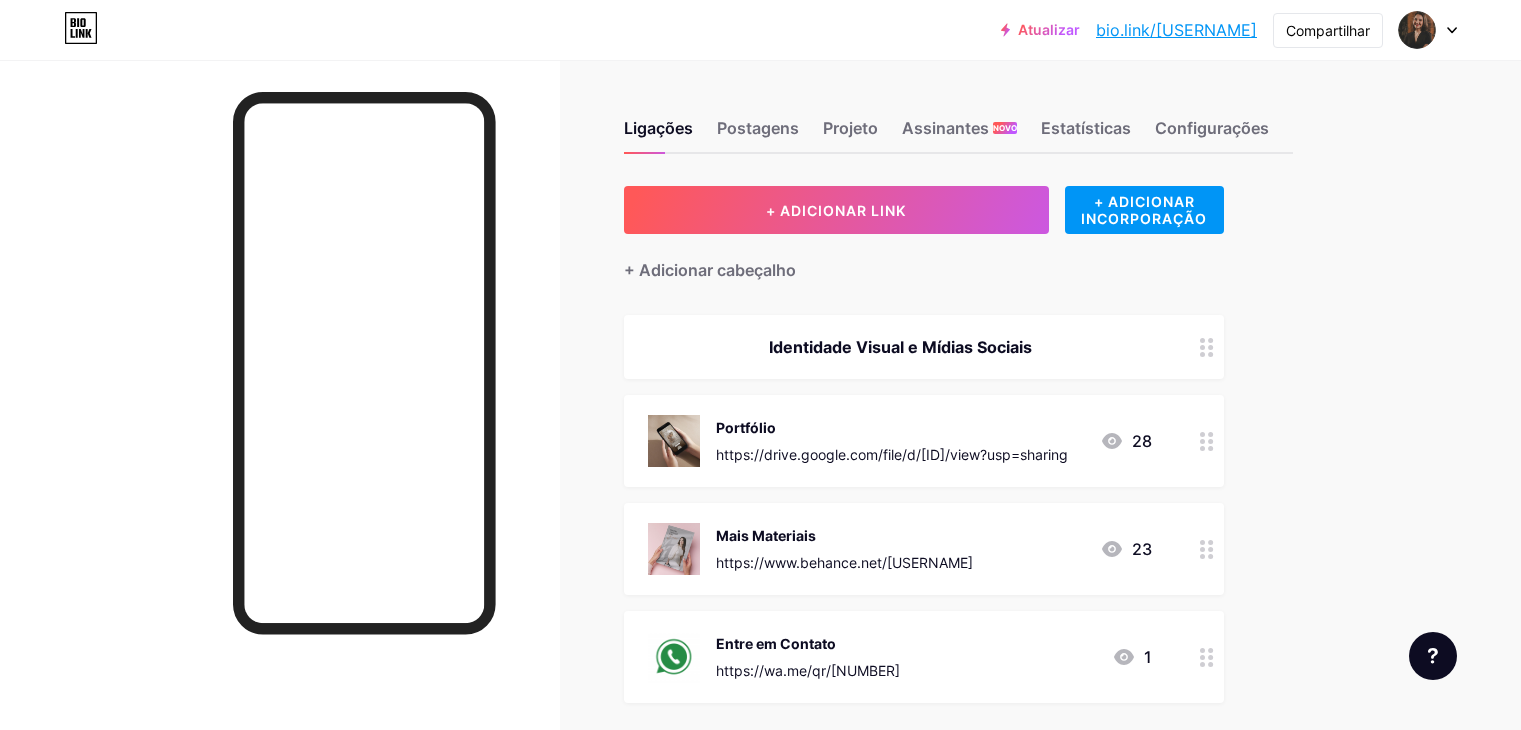 scroll, scrollTop: 0, scrollLeft: 0, axis: both 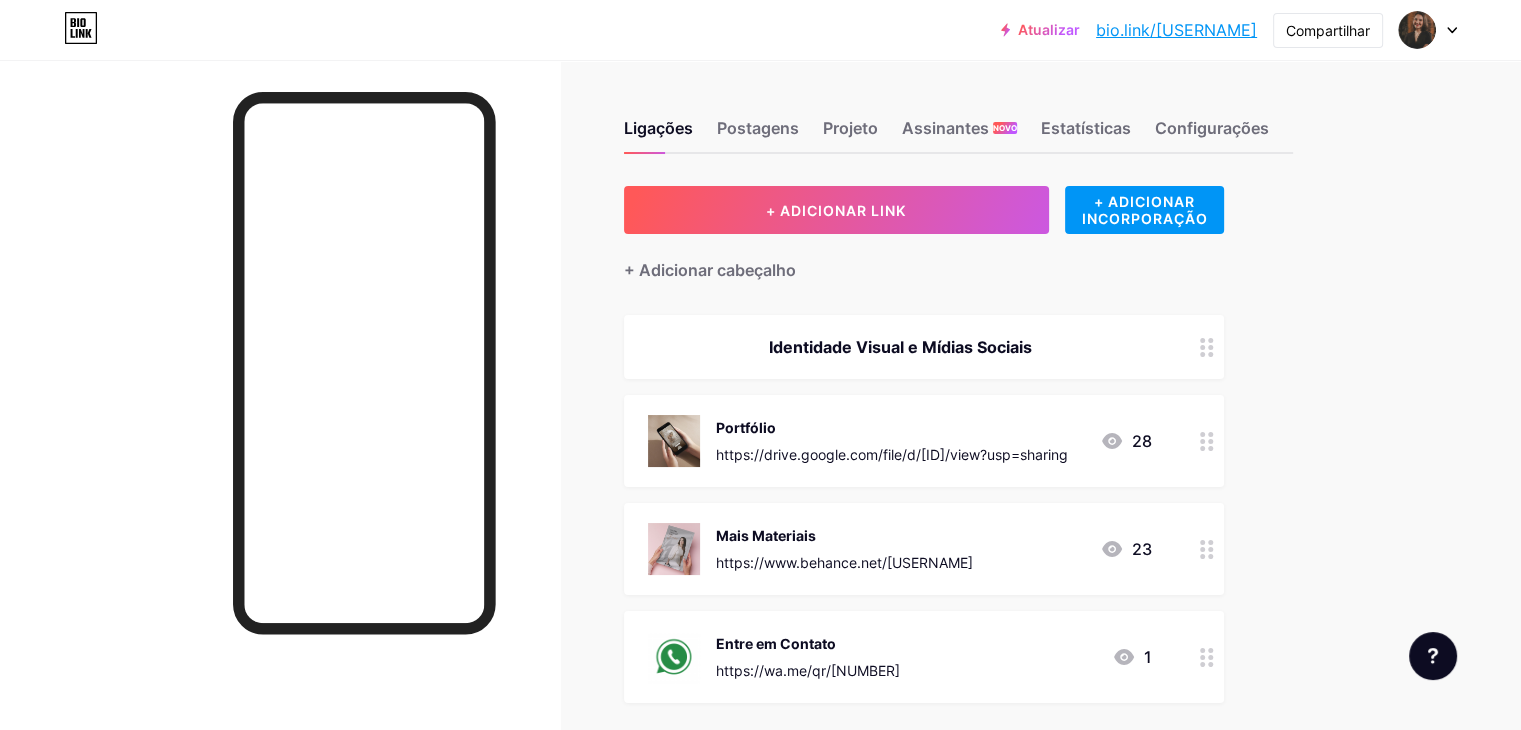 click on "Atualizar   bio.link/[USERNAME]   bio.link/[USERNAME]   Compartilhar               Trocar de conta     [FIRST] [LAST]   bio.link/[USERNAME]       + Adicionar uma nova página       Configurações de Conta   Sair" at bounding box center [760, 30] 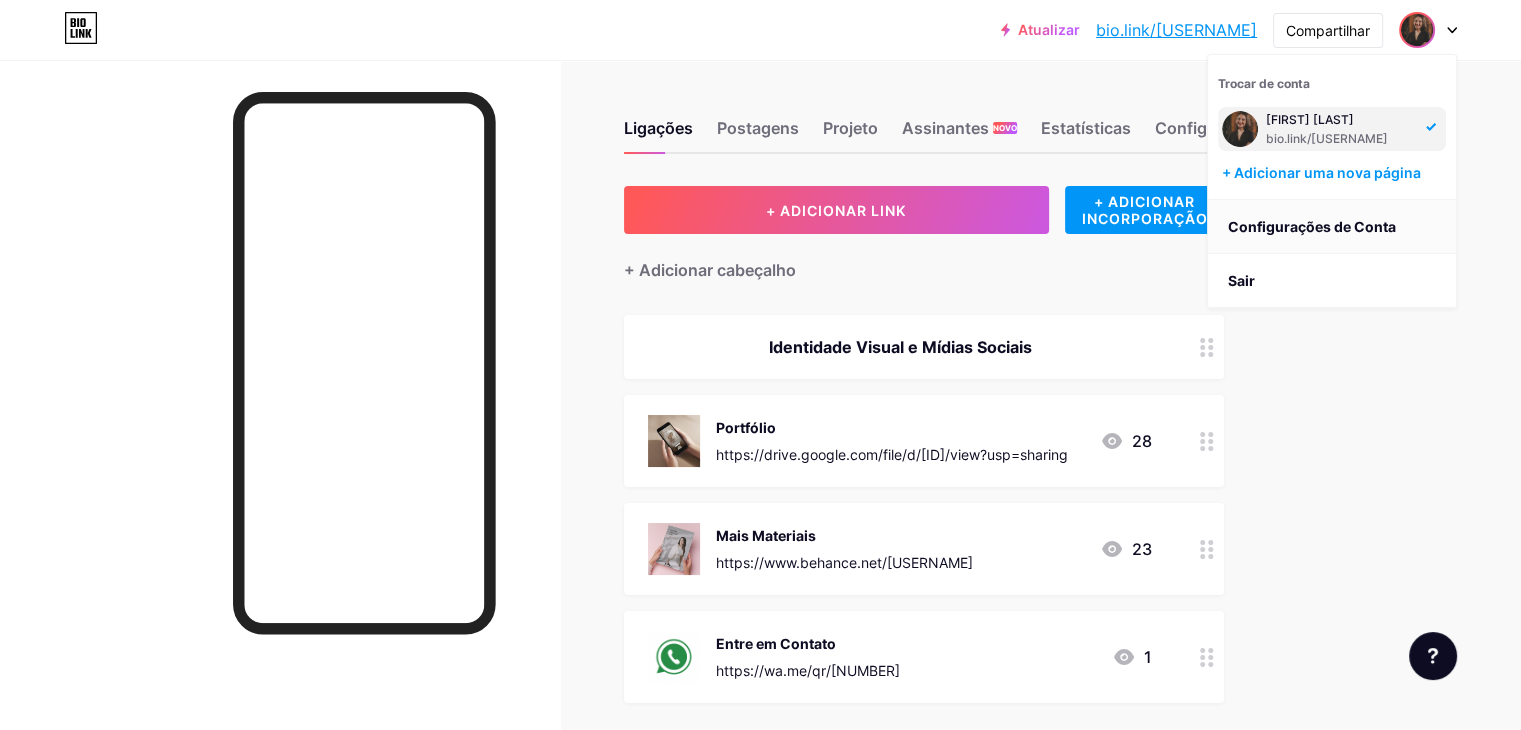 click on "Configurações de Conta" at bounding box center (1312, 226) 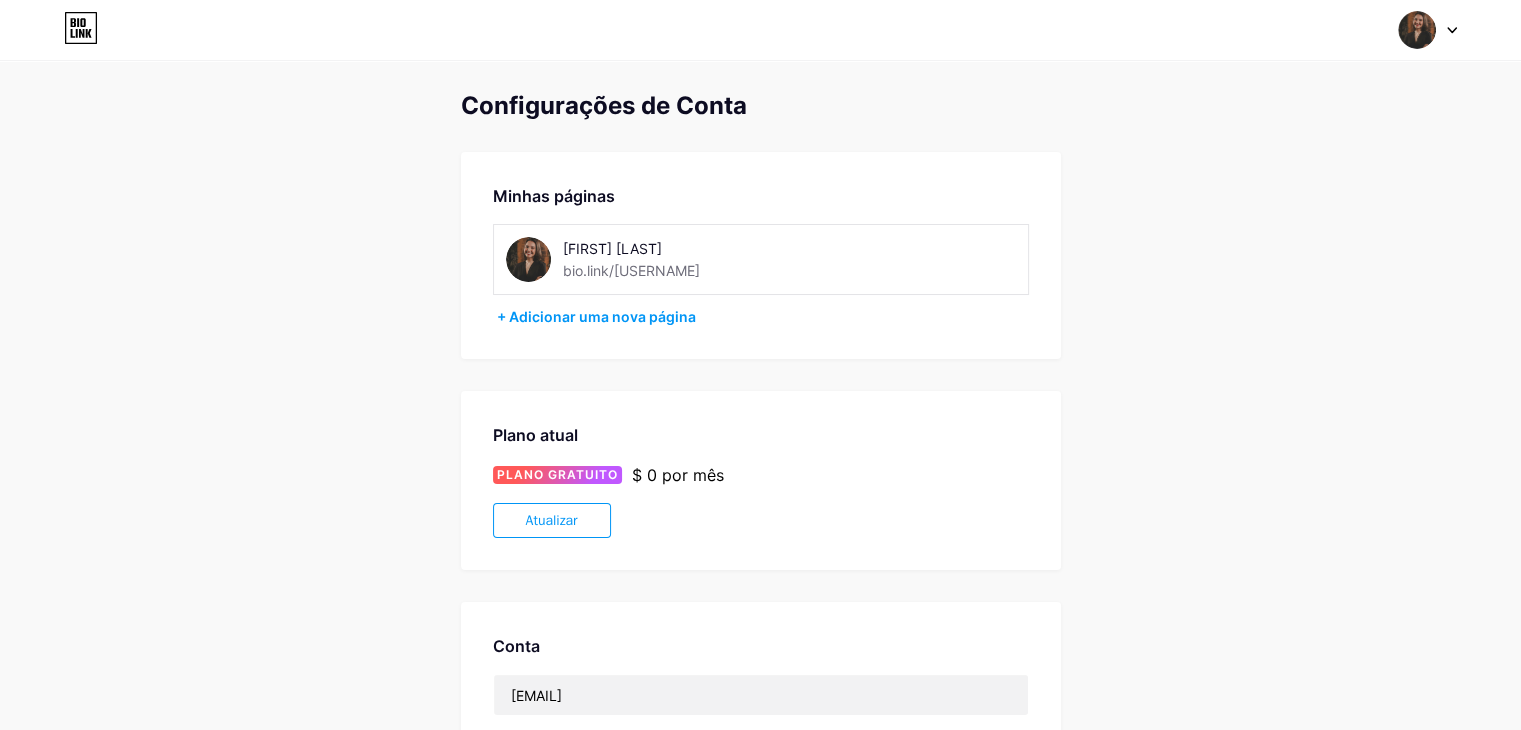 click at bounding box center (528, 259) 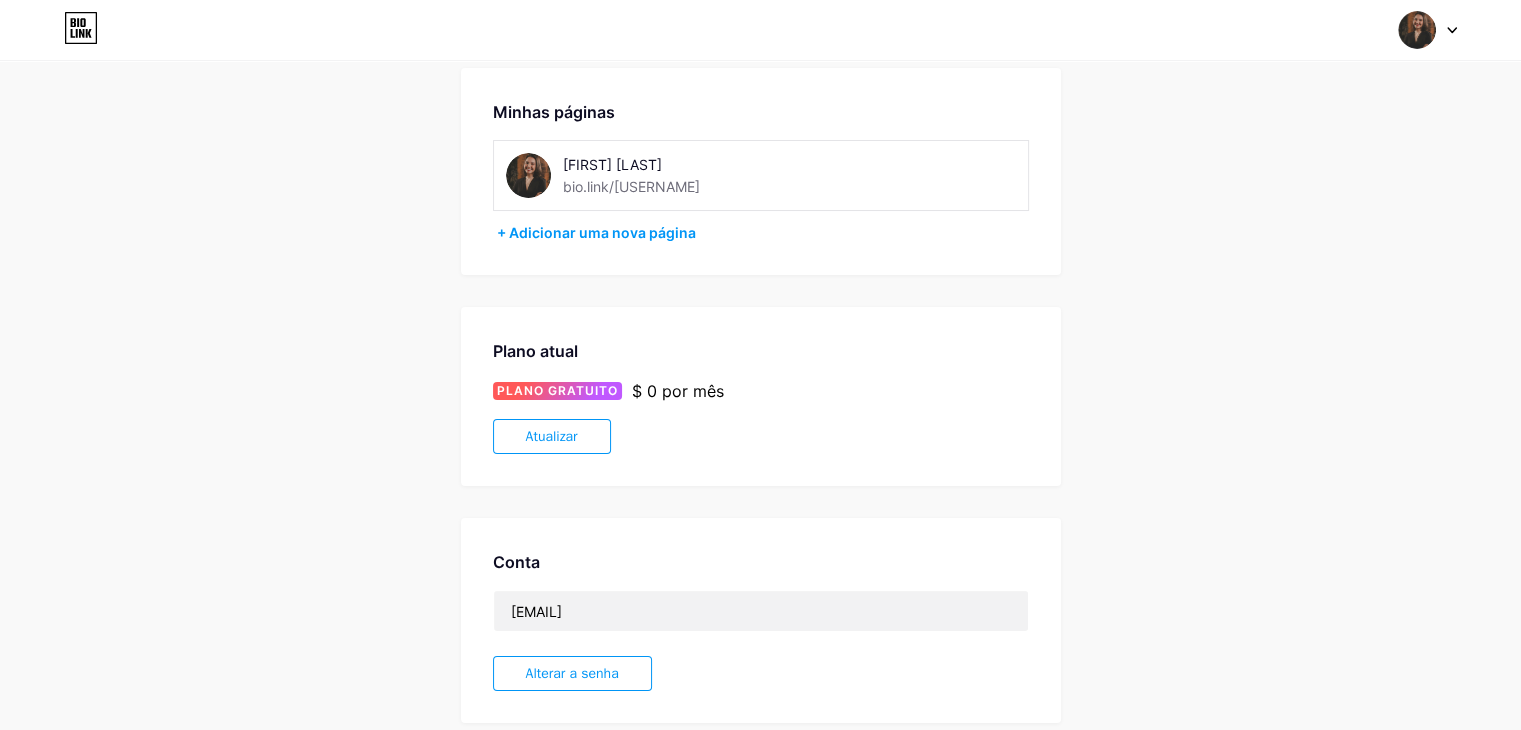 scroll, scrollTop: 0, scrollLeft: 0, axis: both 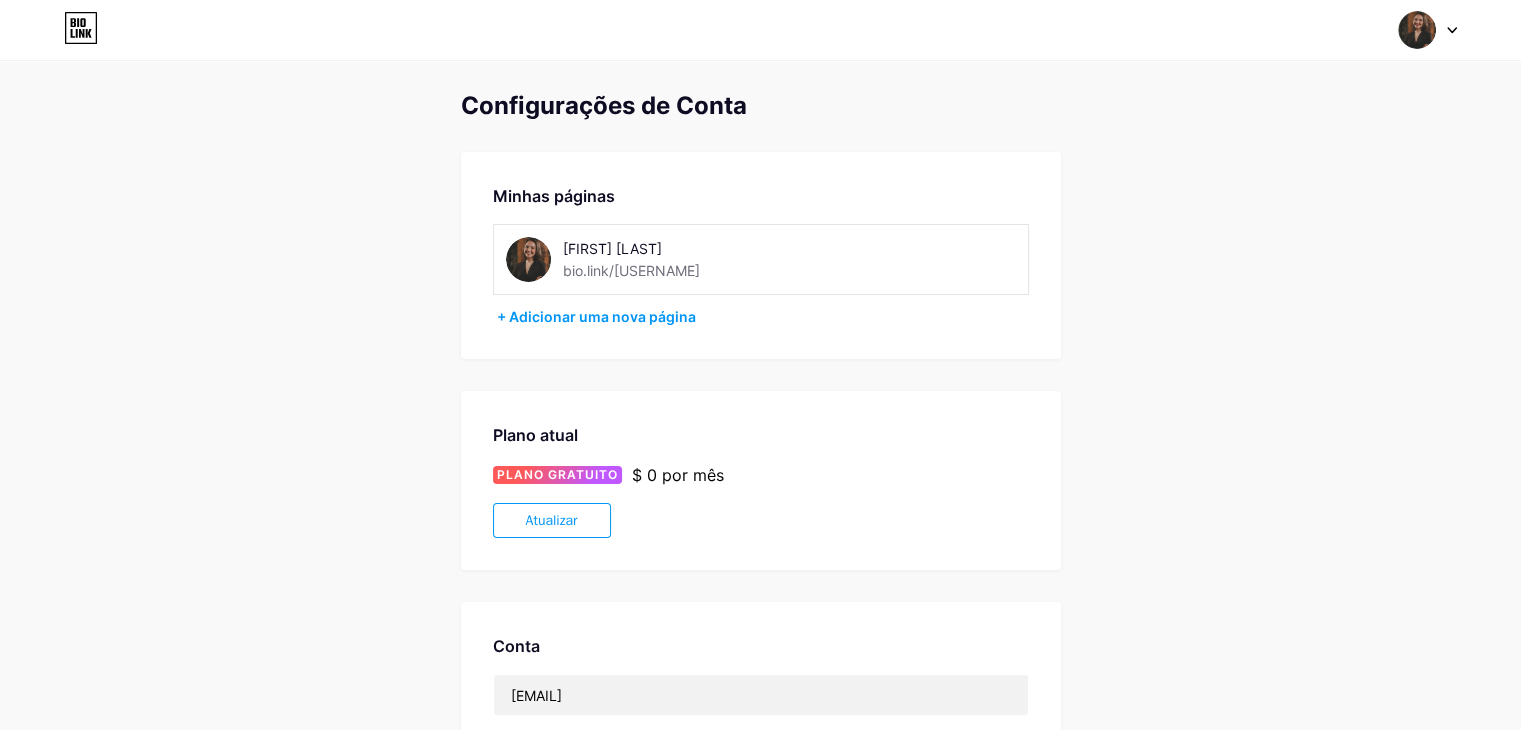 click at bounding box center [528, 259] 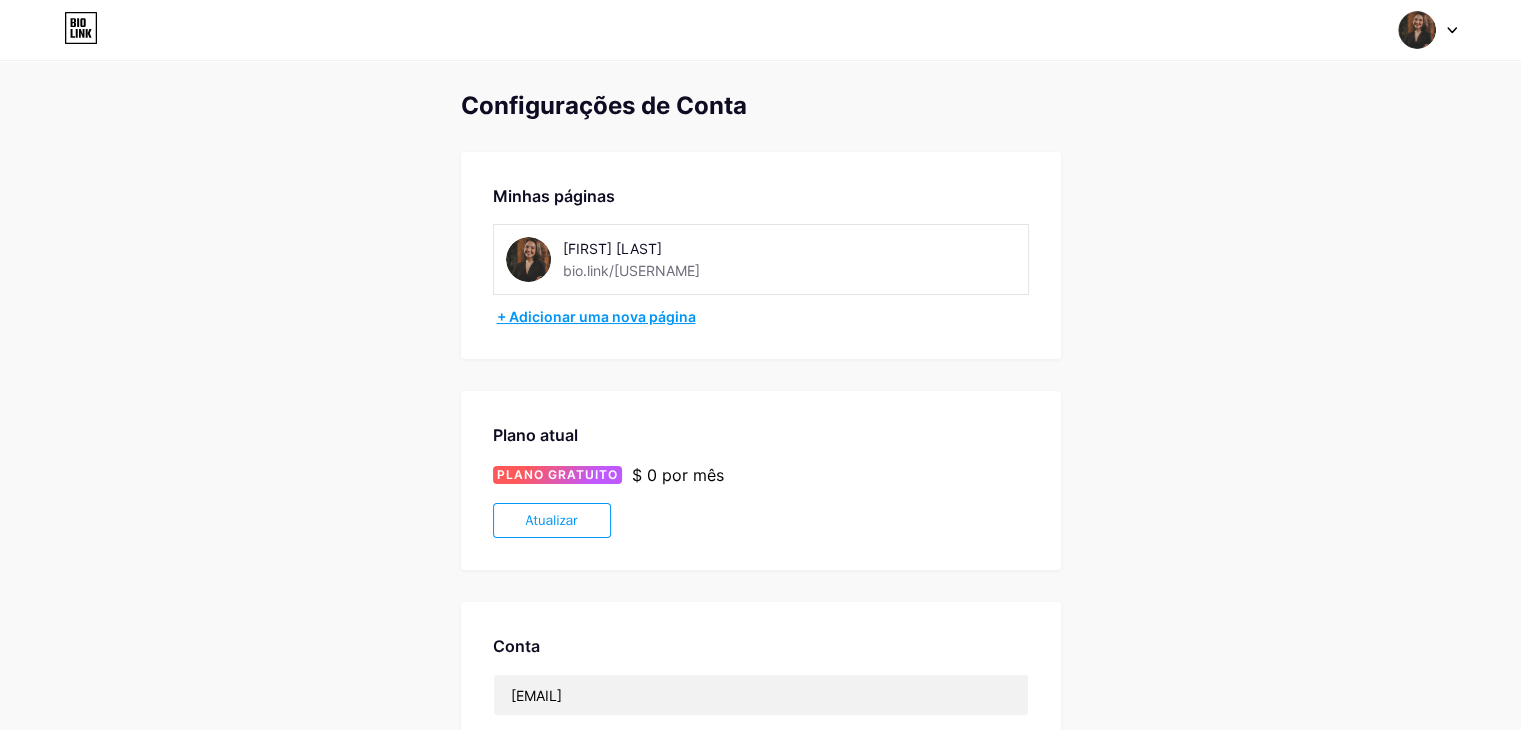 click on "+ Adicionar uma nova página" at bounding box center (596, 316) 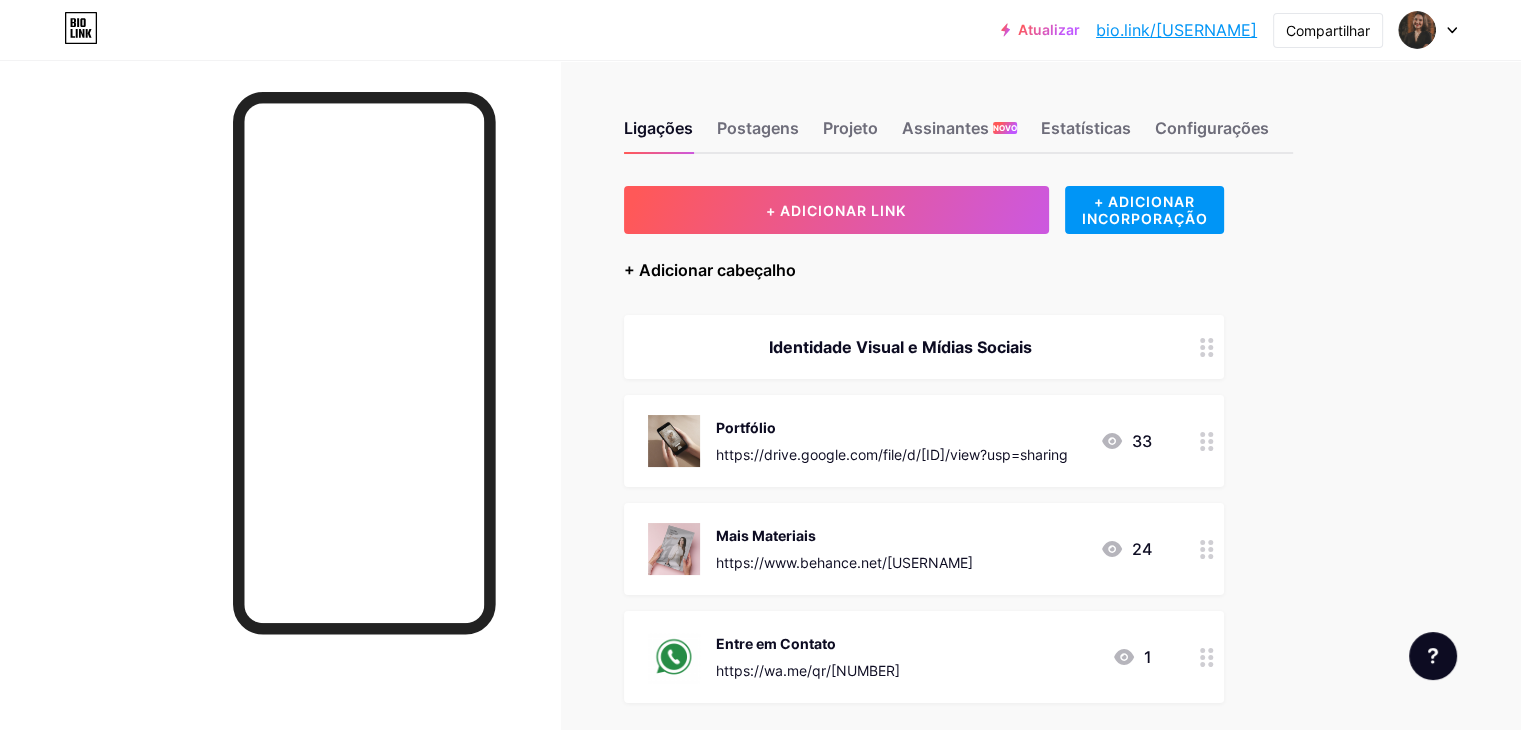 click on "+ Adicionar cabeçalho" at bounding box center [710, 270] 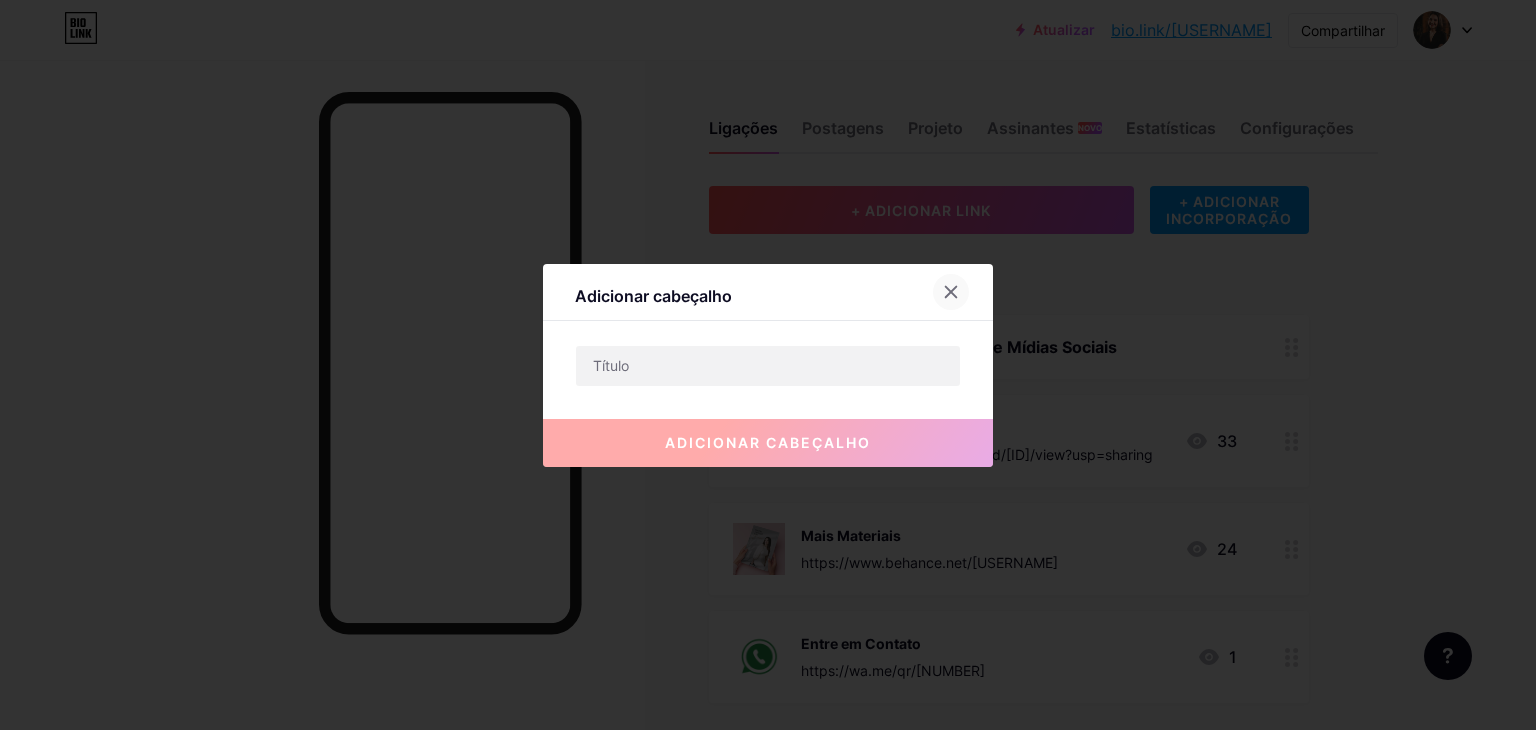 click 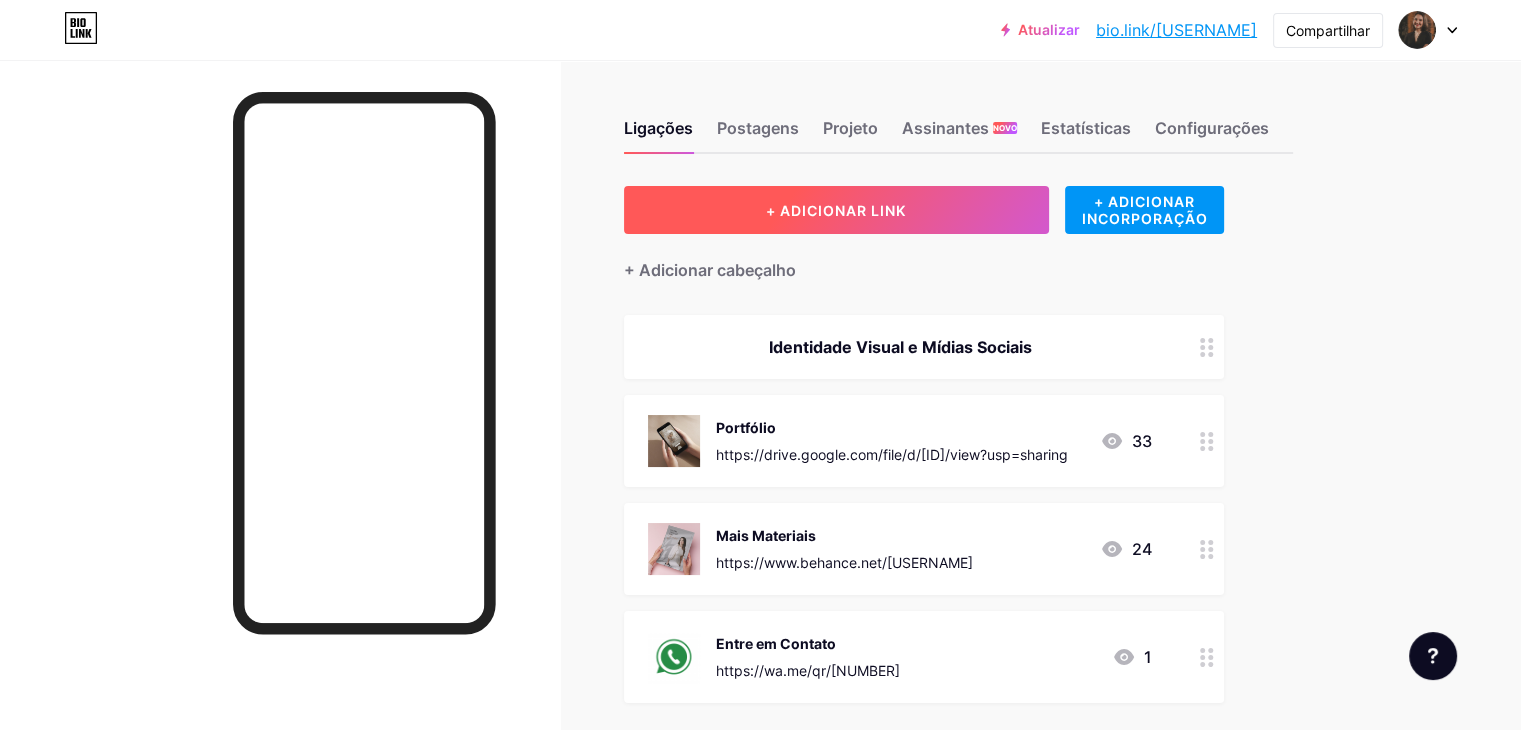 click on "+ ADICIONAR LINK" at bounding box center [836, 210] 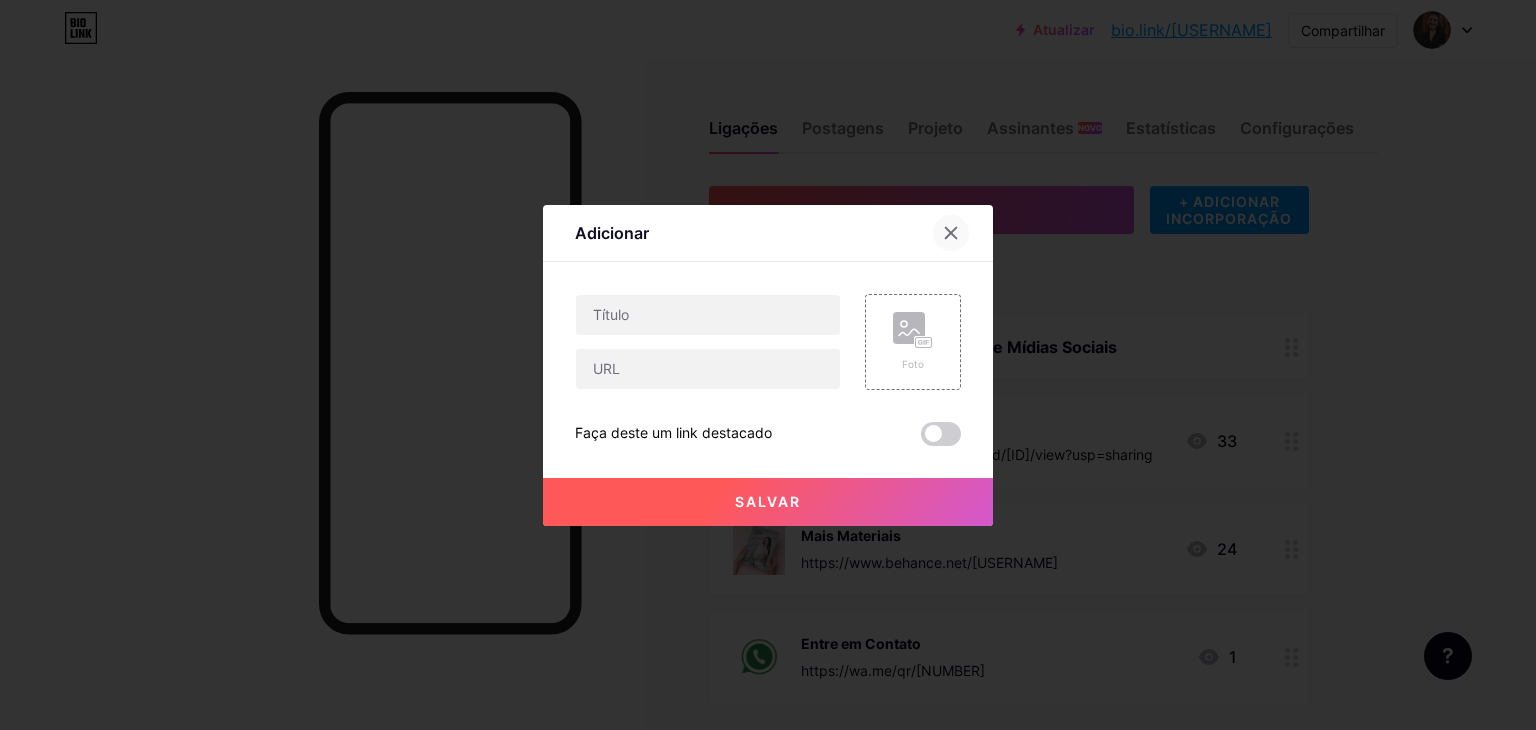 click at bounding box center [951, 233] 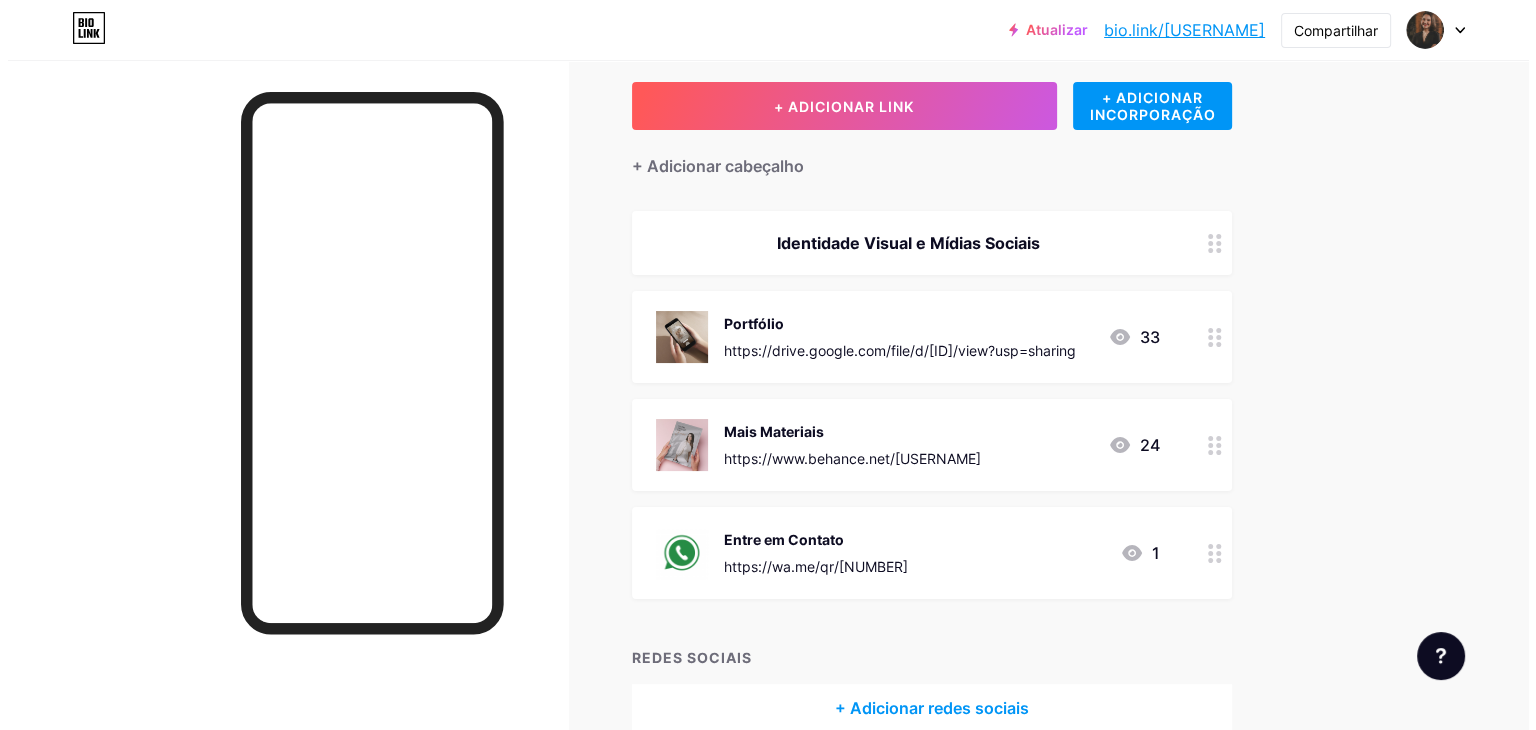 scroll, scrollTop: 0, scrollLeft: 0, axis: both 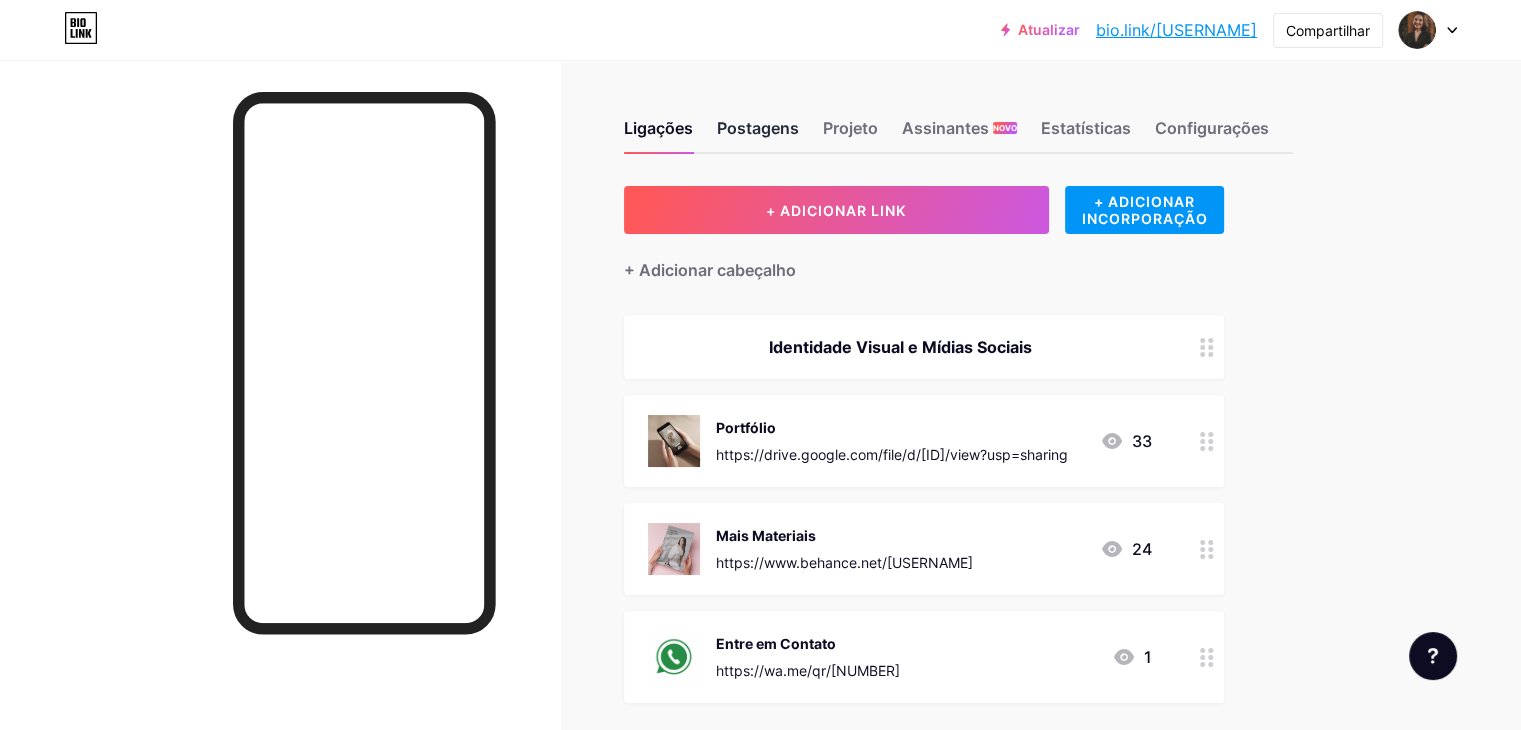 click on "Postagens" at bounding box center (758, 128) 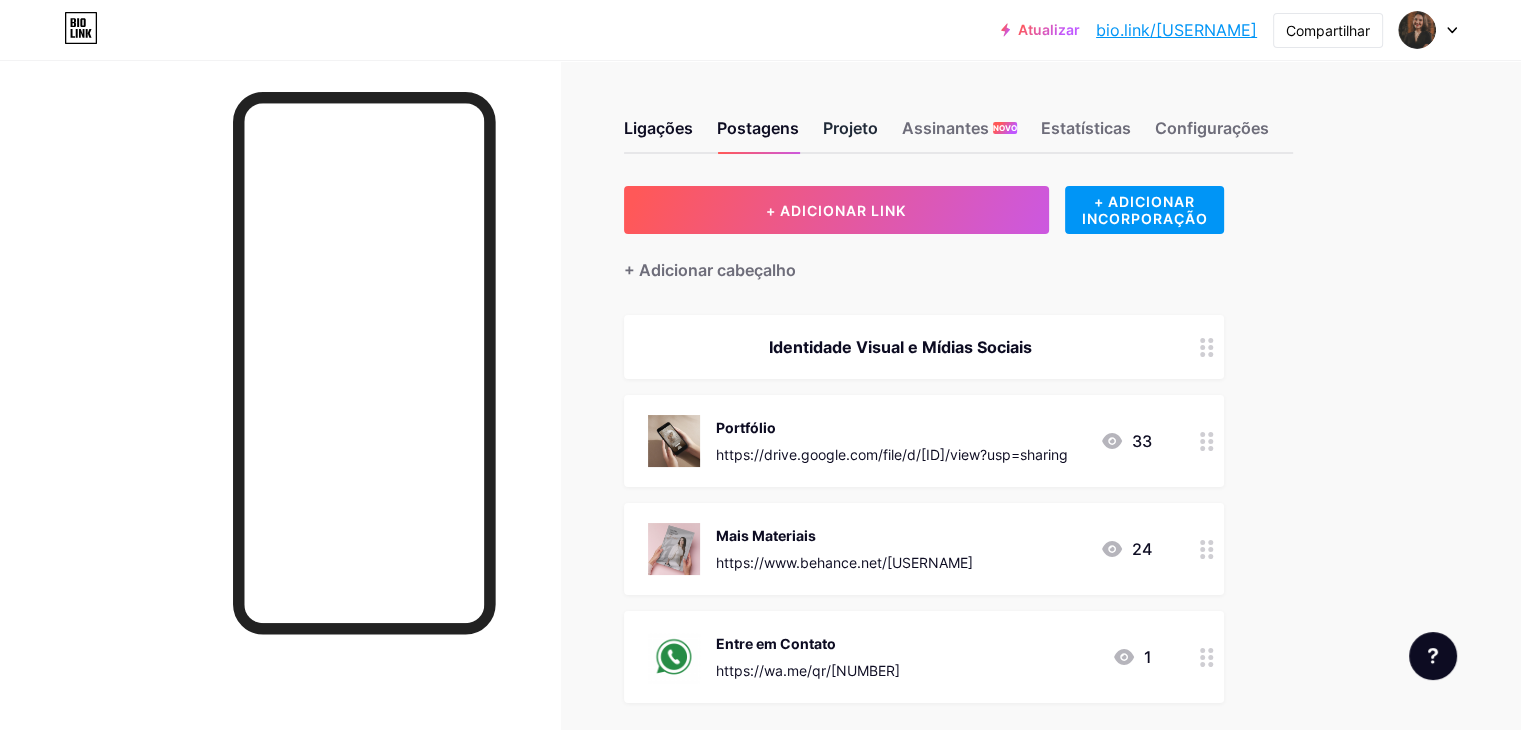 click on "Projeto" at bounding box center (850, 128) 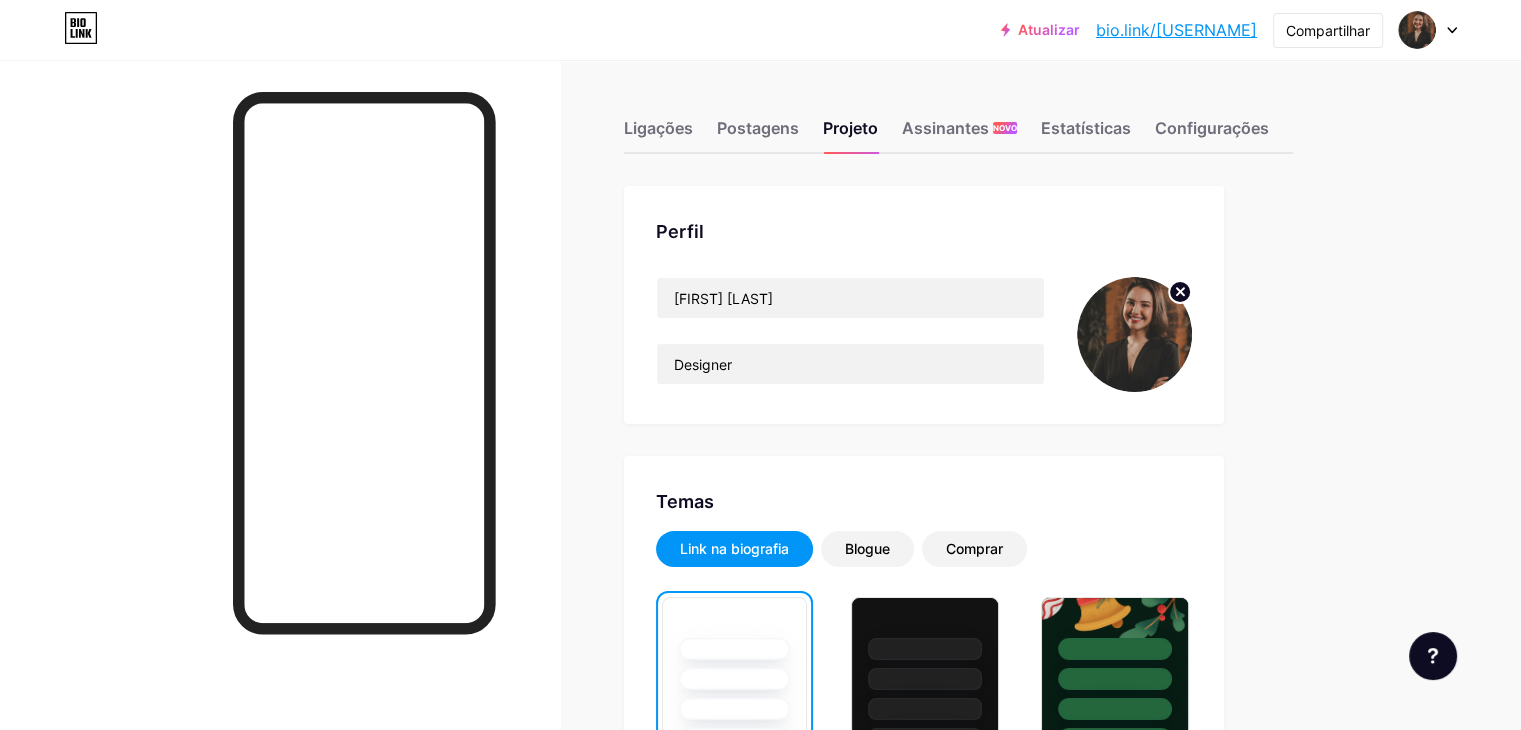 click at bounding box center (1134, 334) 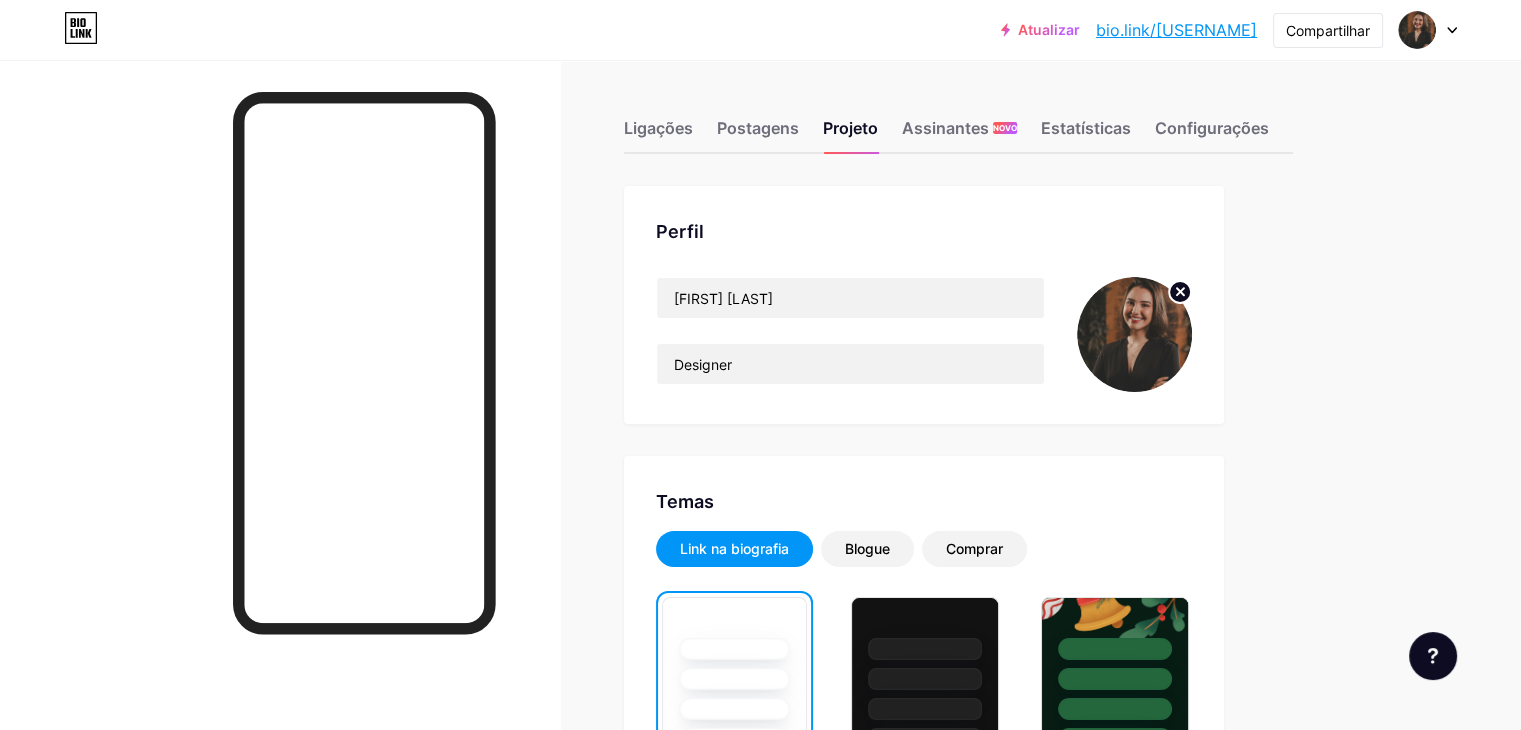 click 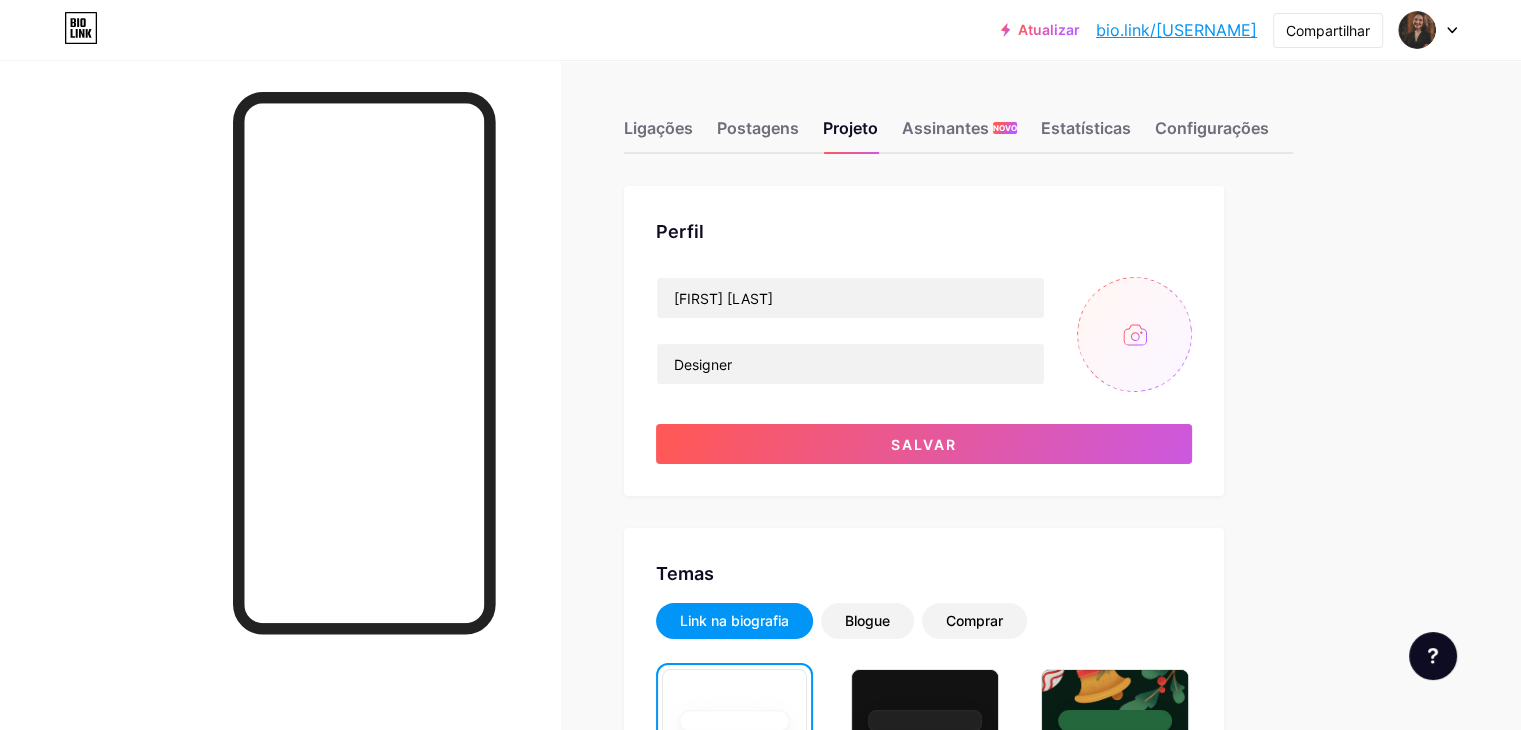 click at bounding box center (1134, 334) 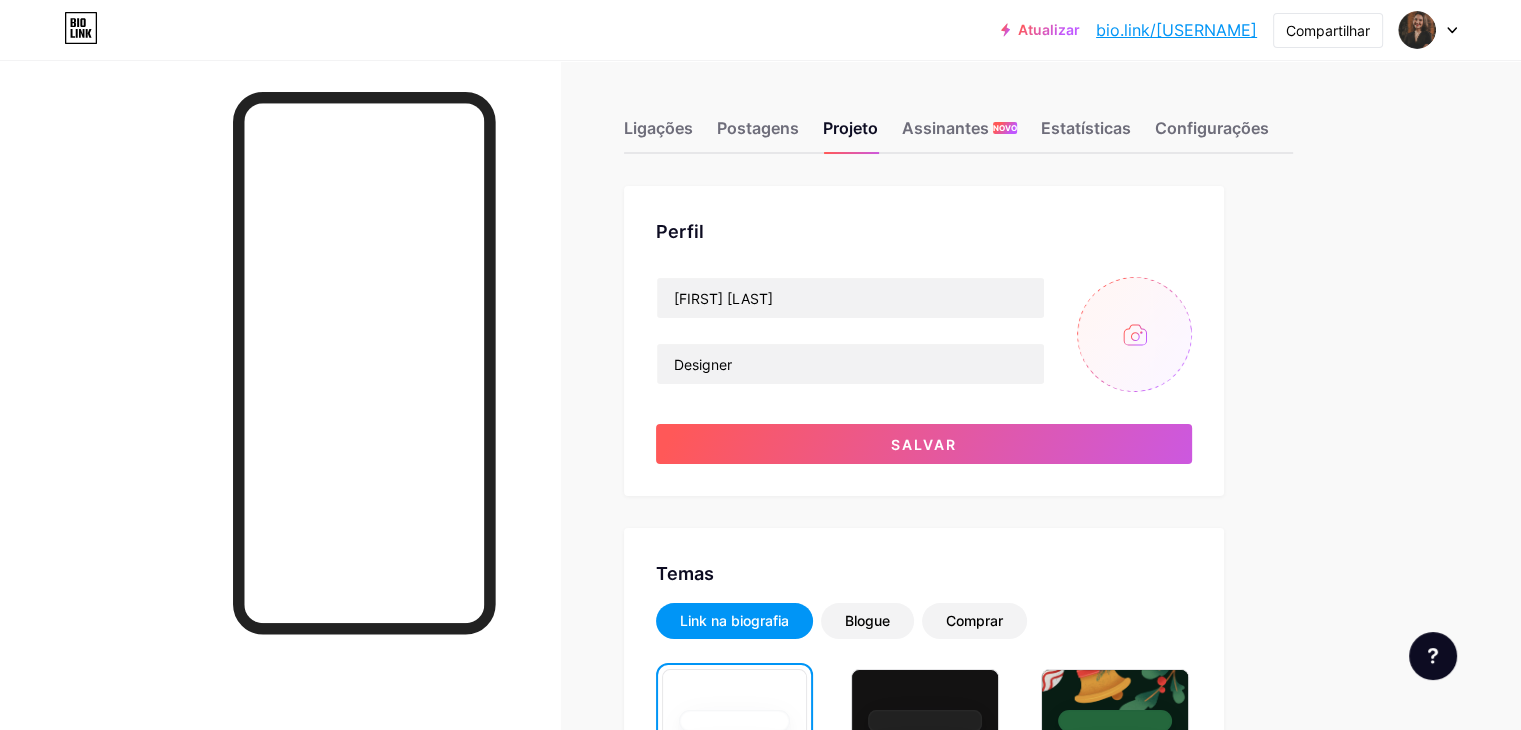 type on "C:\fakepath\[FIRST] [LAST] [NUMBER].png" 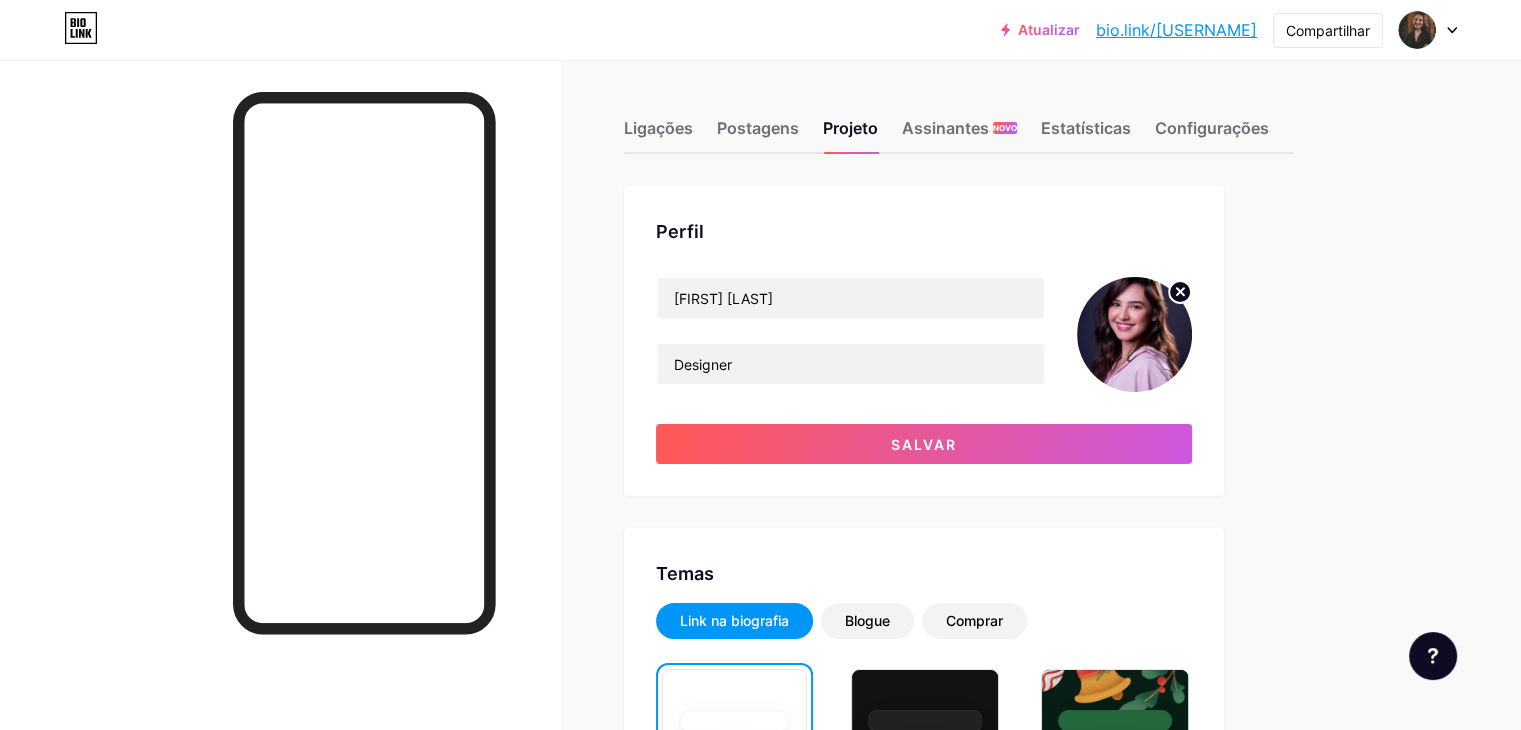 click 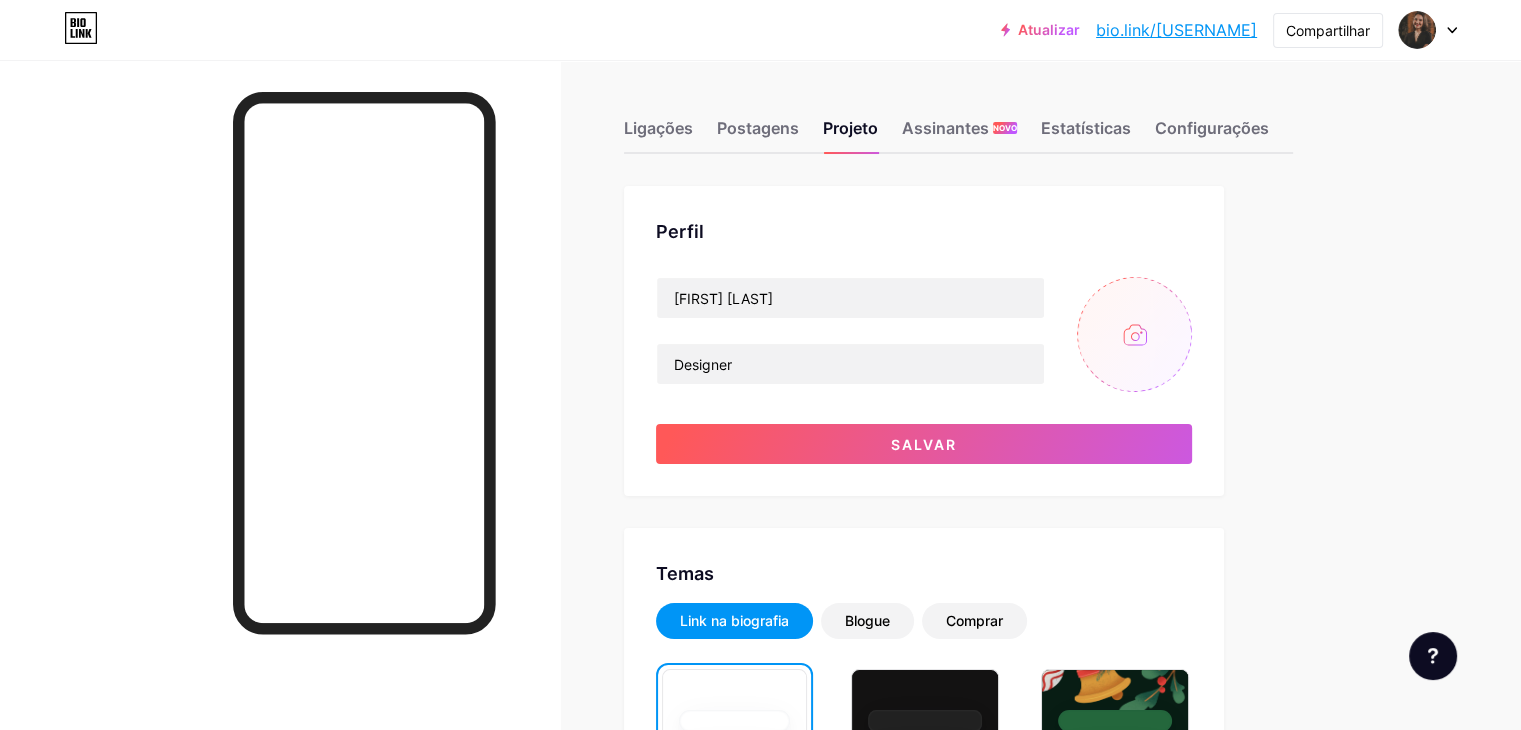 click at bounding box center (1134, 334) 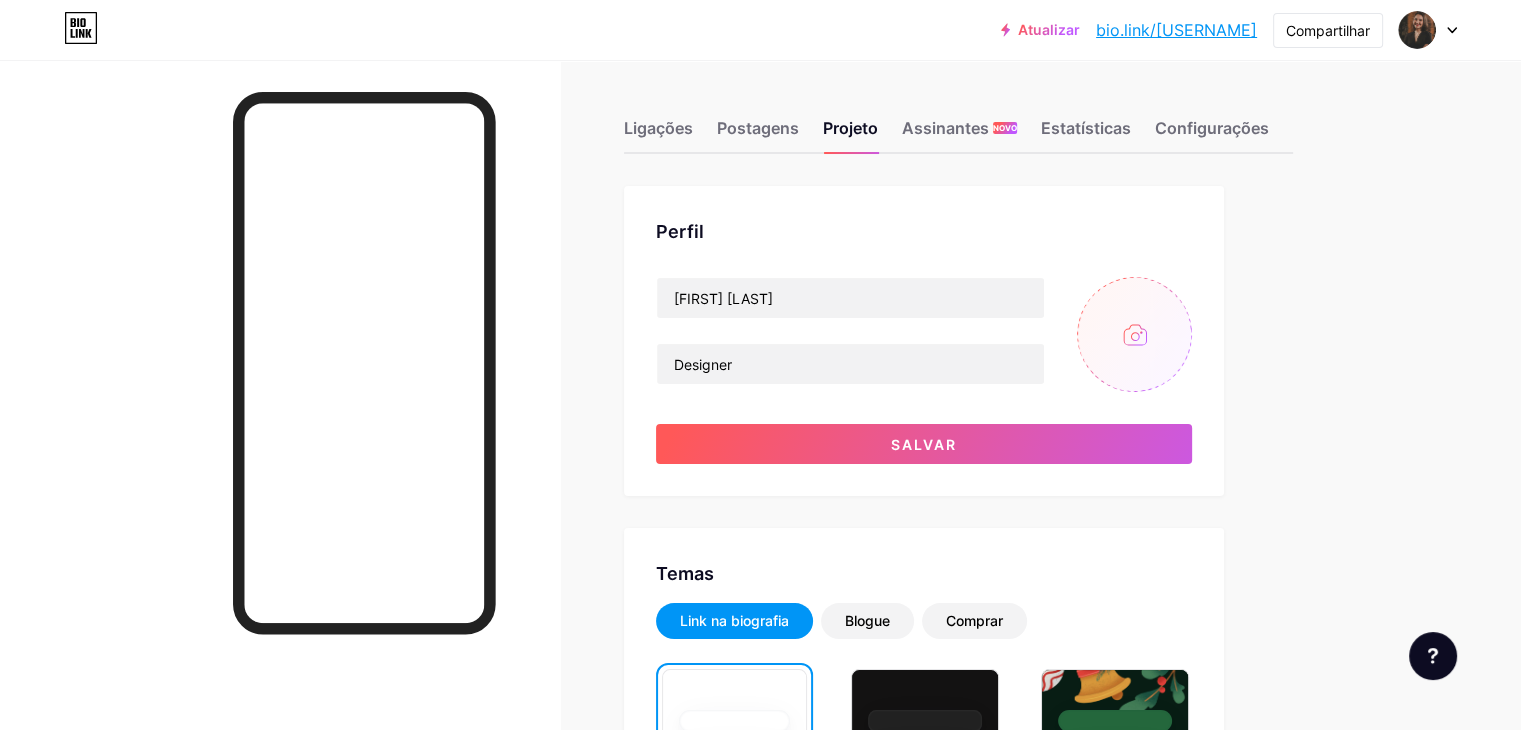 type on "C:\fakepath\de perto editado.png" 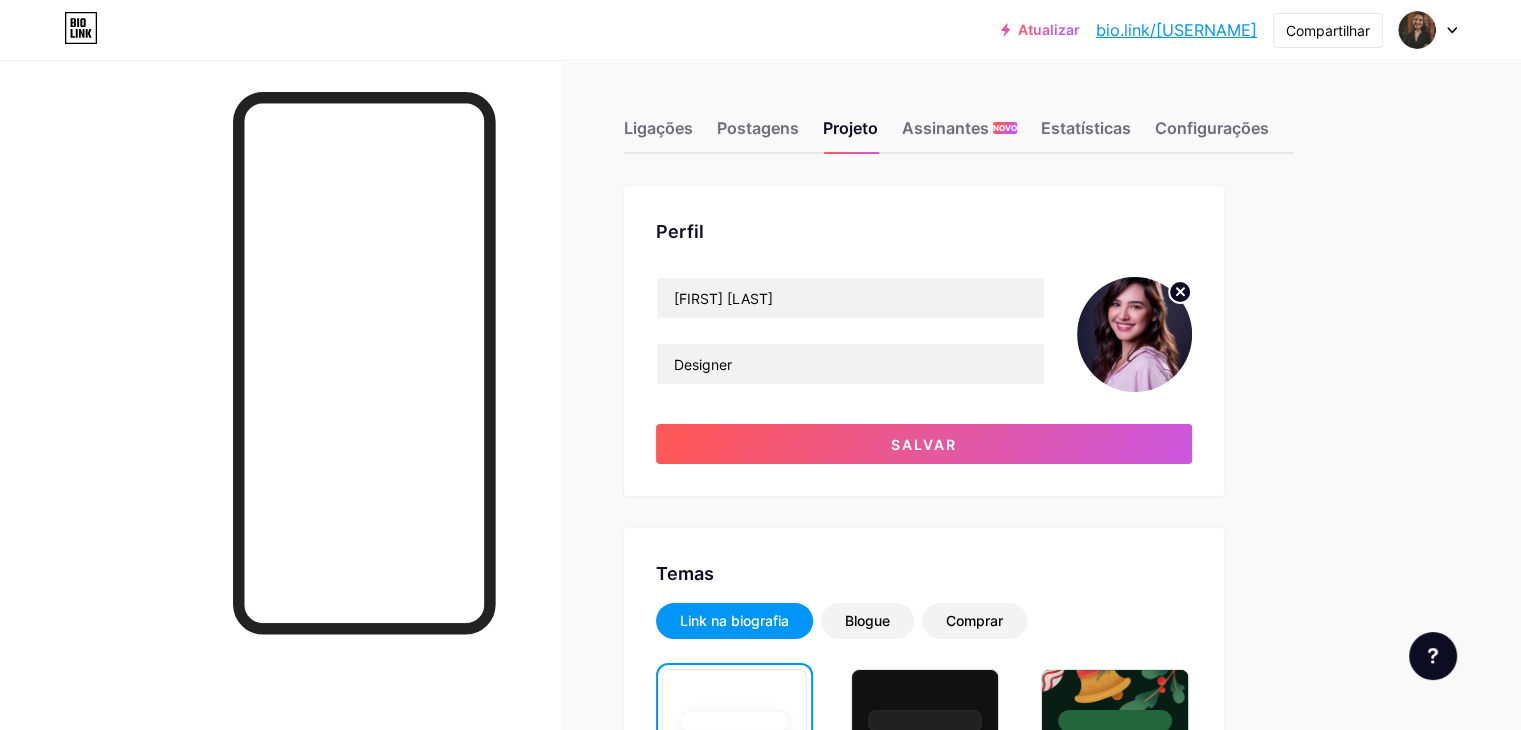 click at bounding box center [1134, 334] 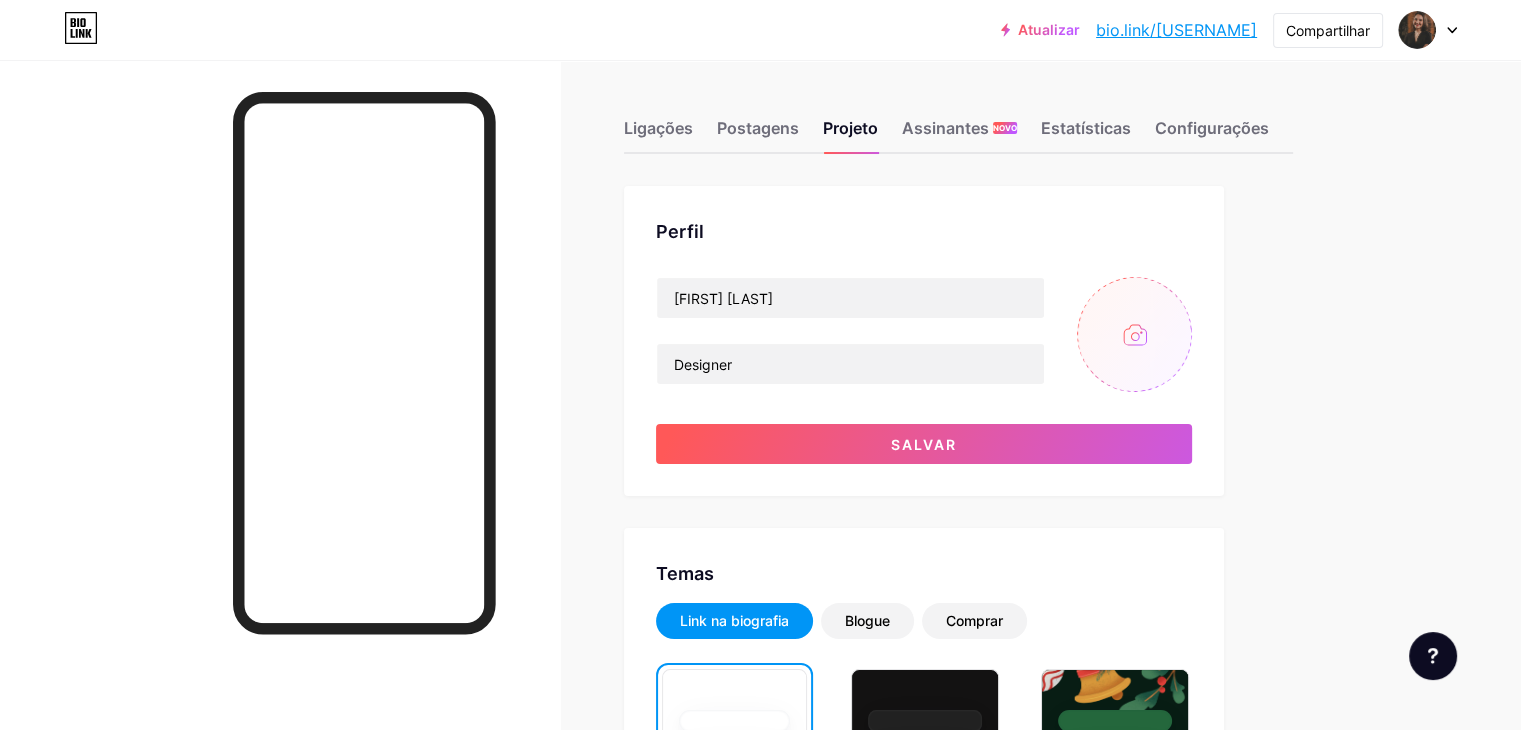 click at bounding box center [1134, 334] 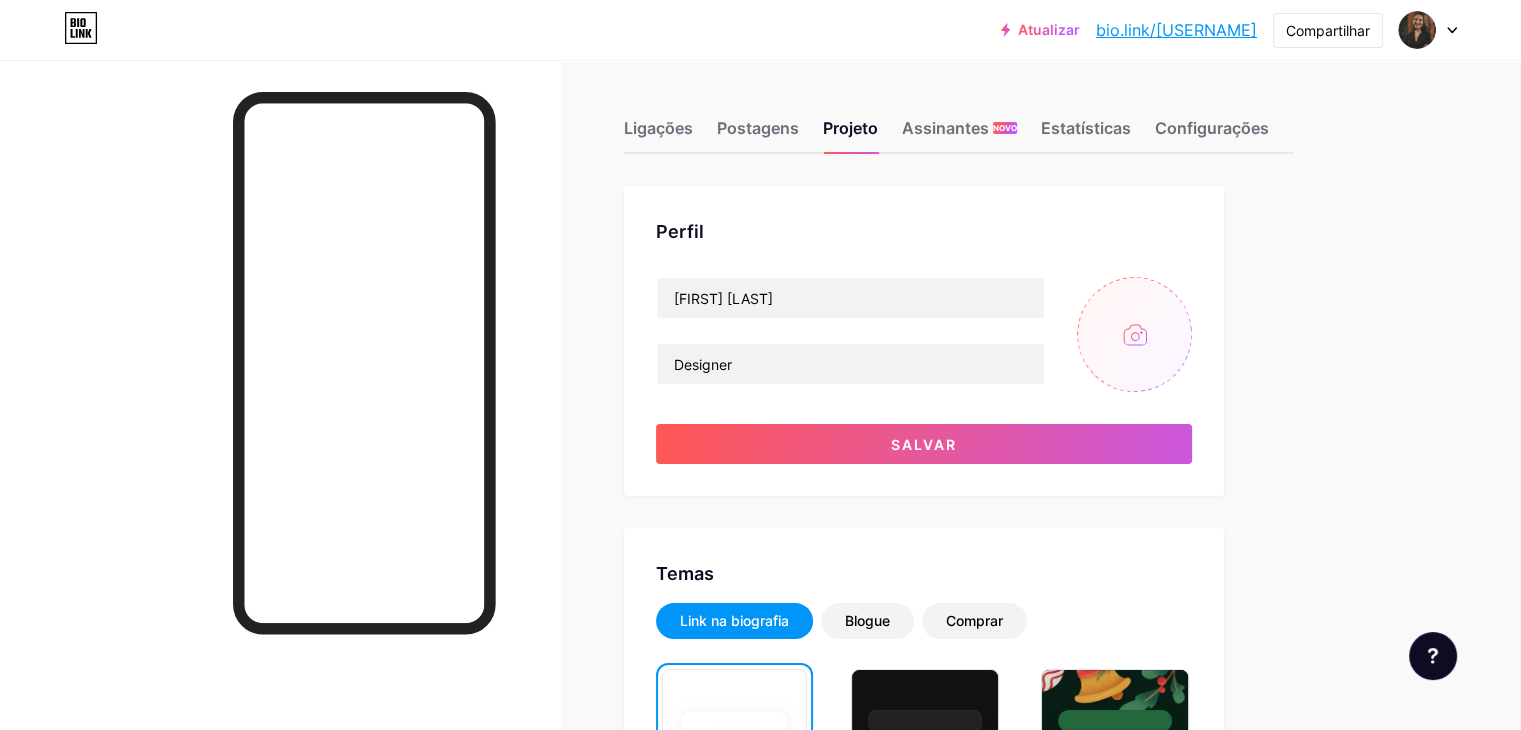 type on "C:\fakepath\[FIRST] [LAST] [NUMBER].png" 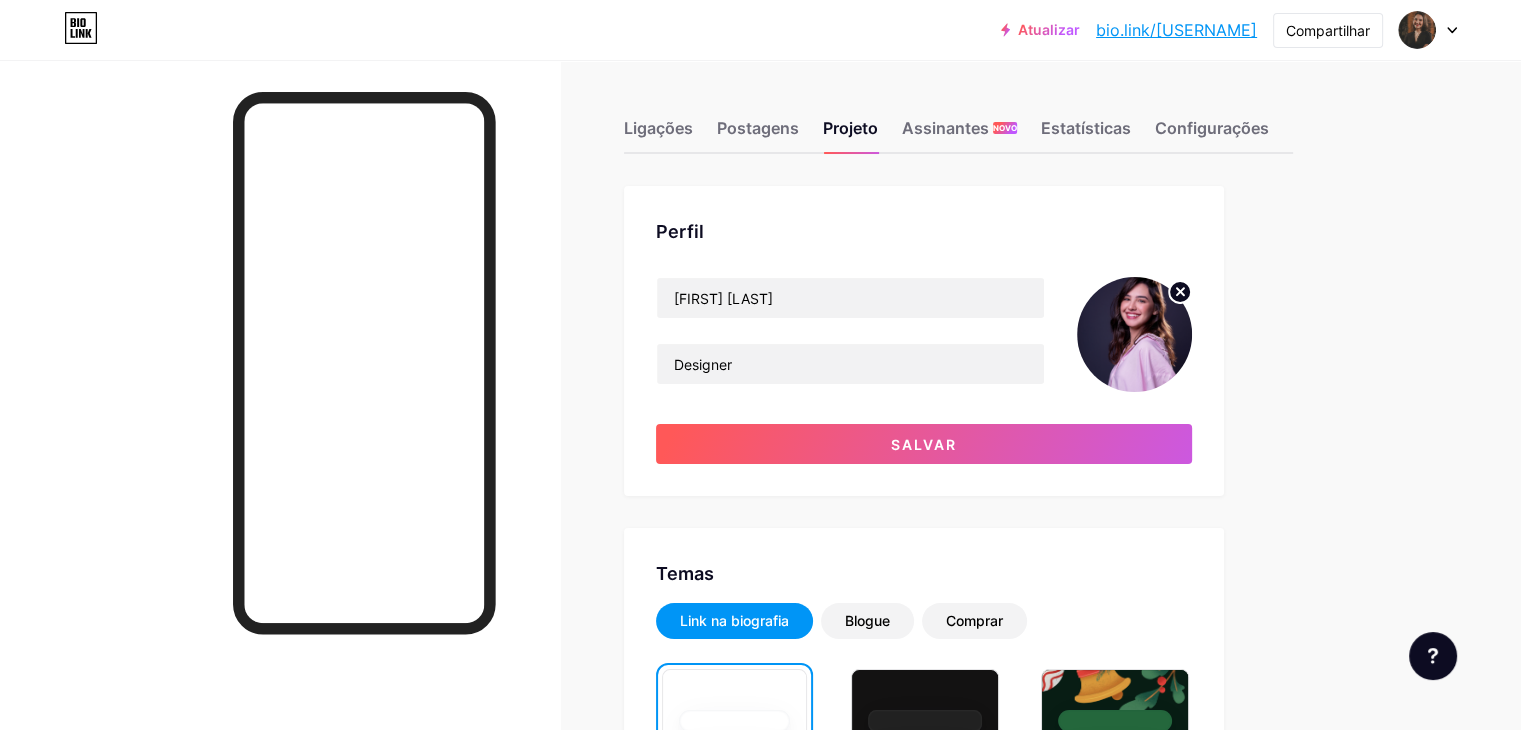click at bounding box center (1134, 334) 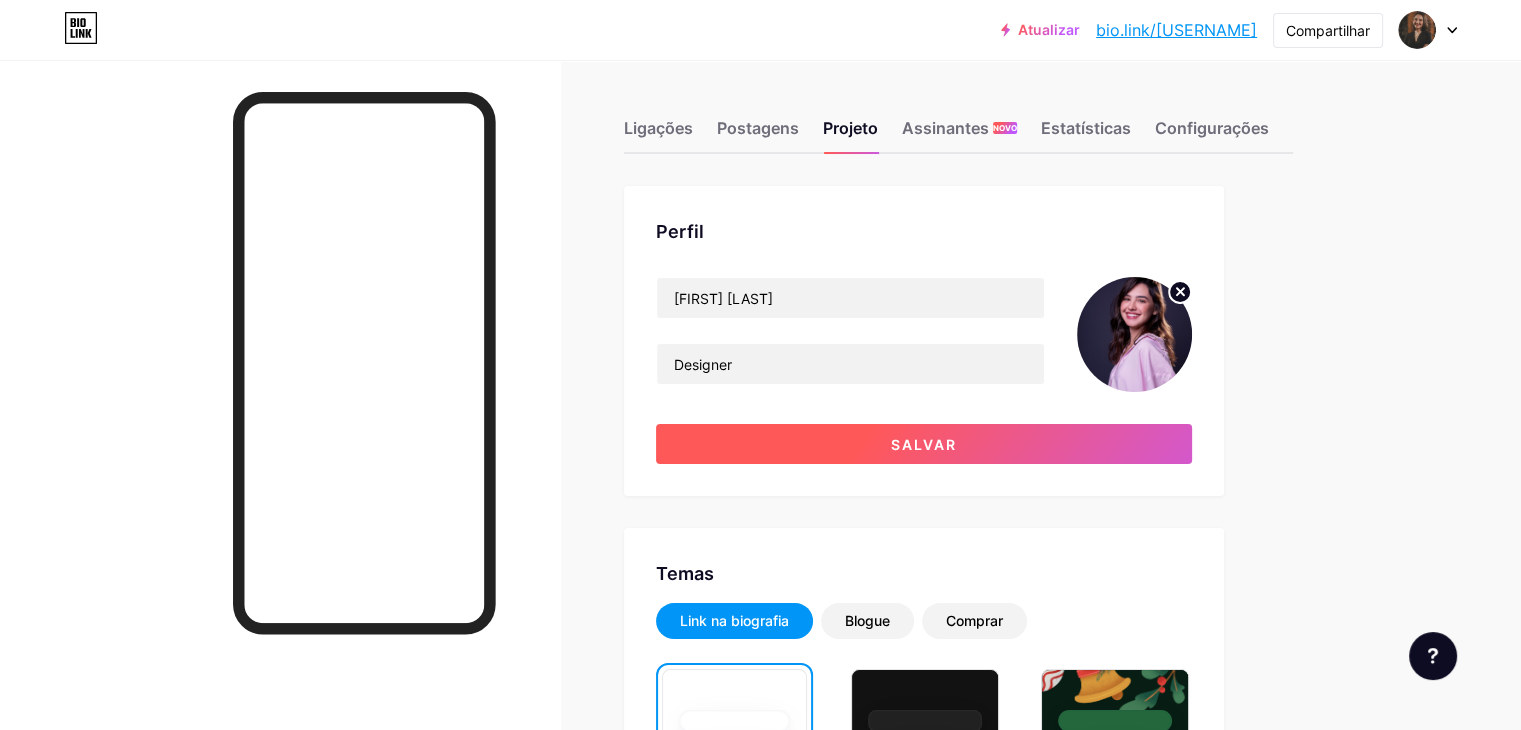 click on "Salvar" at bounding box center (924, 444) 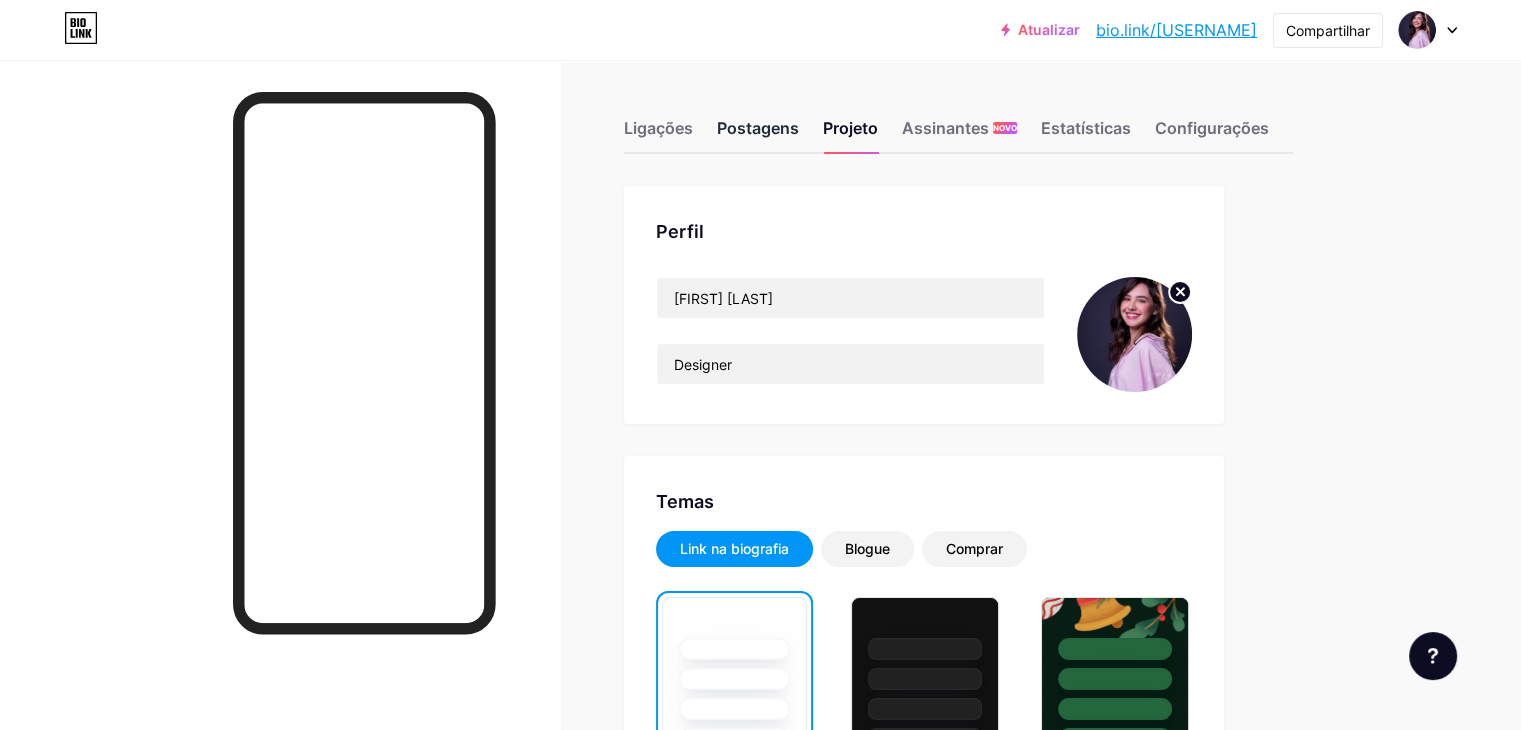 click on "Postagens" at bounding box center (758, 128) 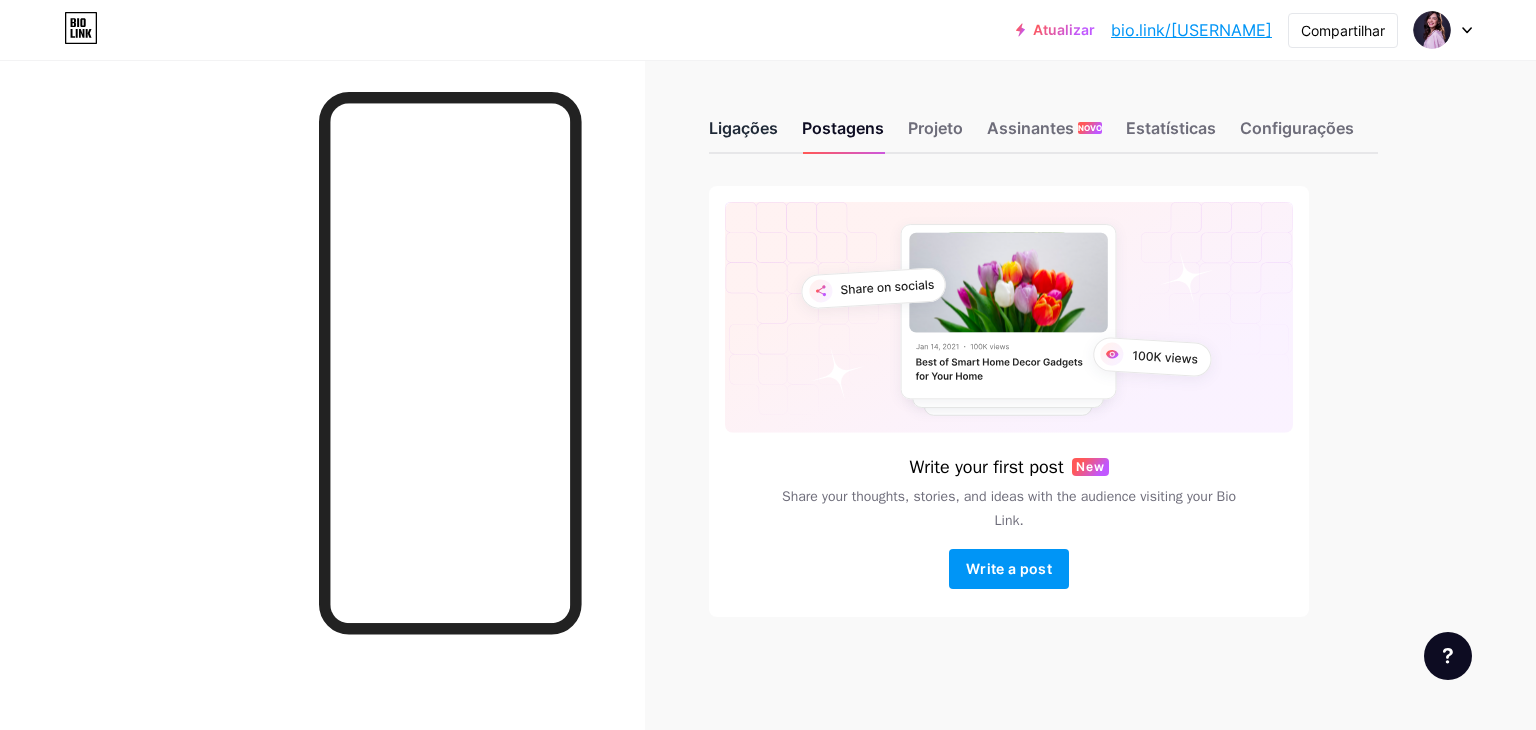 click on "Ligações" at bounding box center (743, 128) 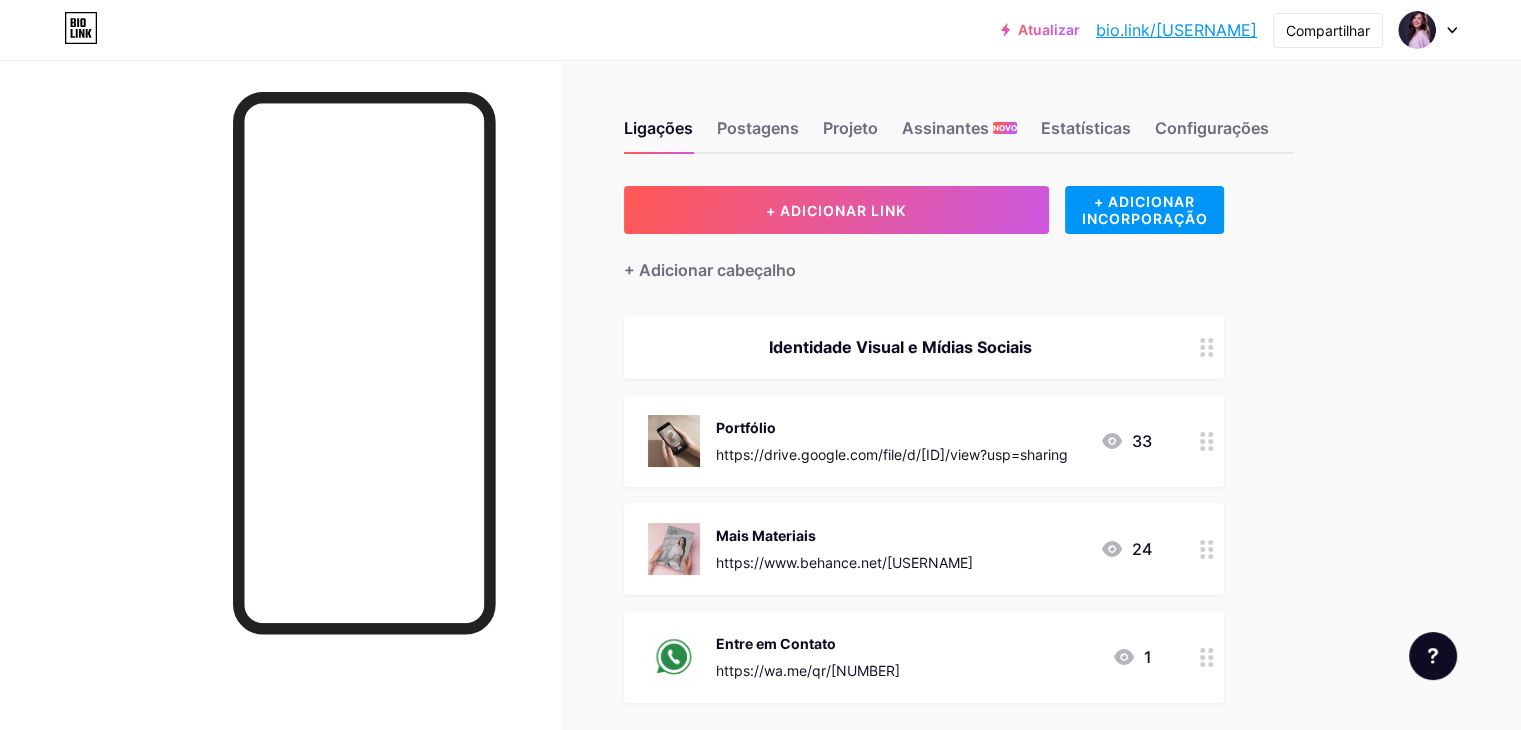 click on "https://drive.google.com/file/d/[ID]/view?usp=sharing" at bounding box center (892, 454) 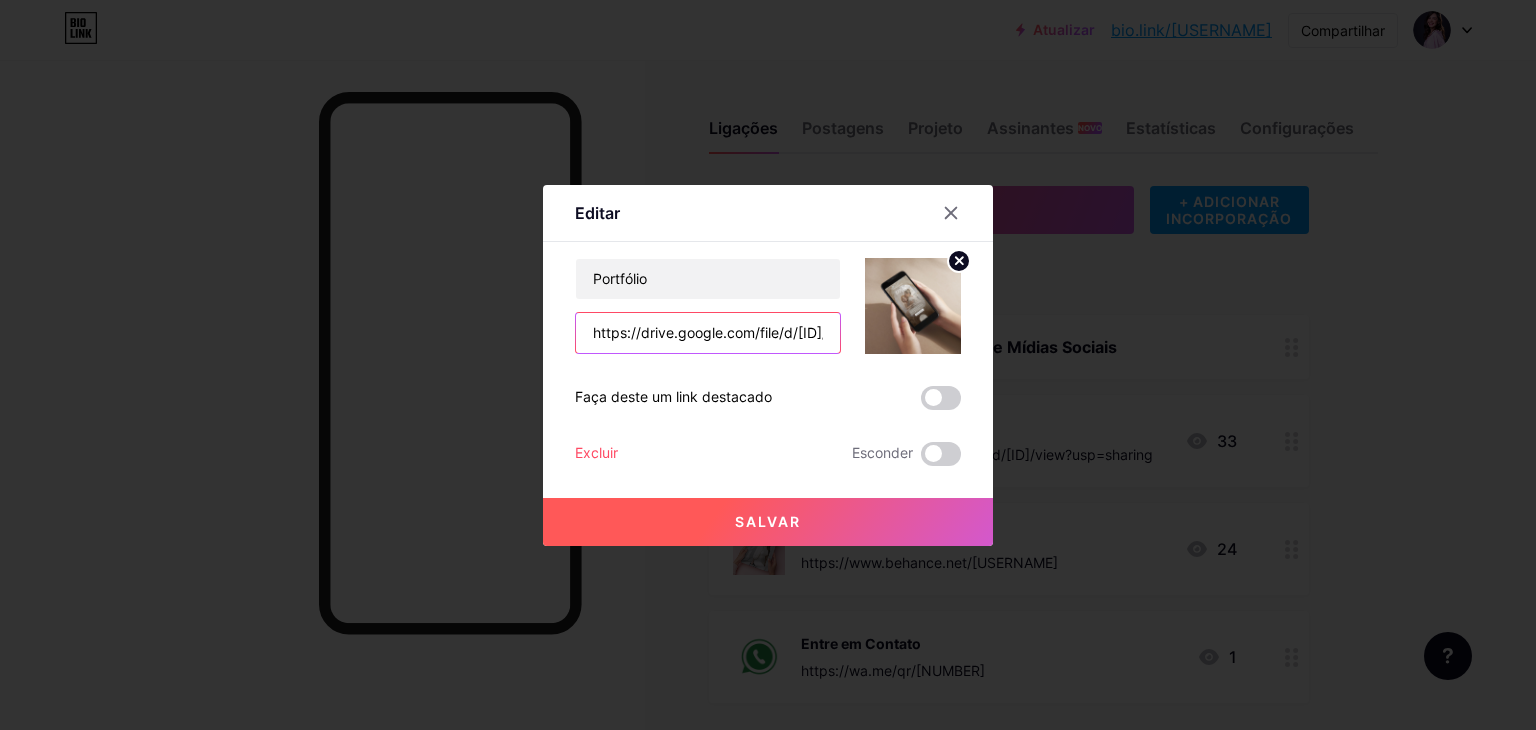 click on "https://drive.google.com/file/d/[ID]/view?usp=sharing" at bounding box center (708, 333) 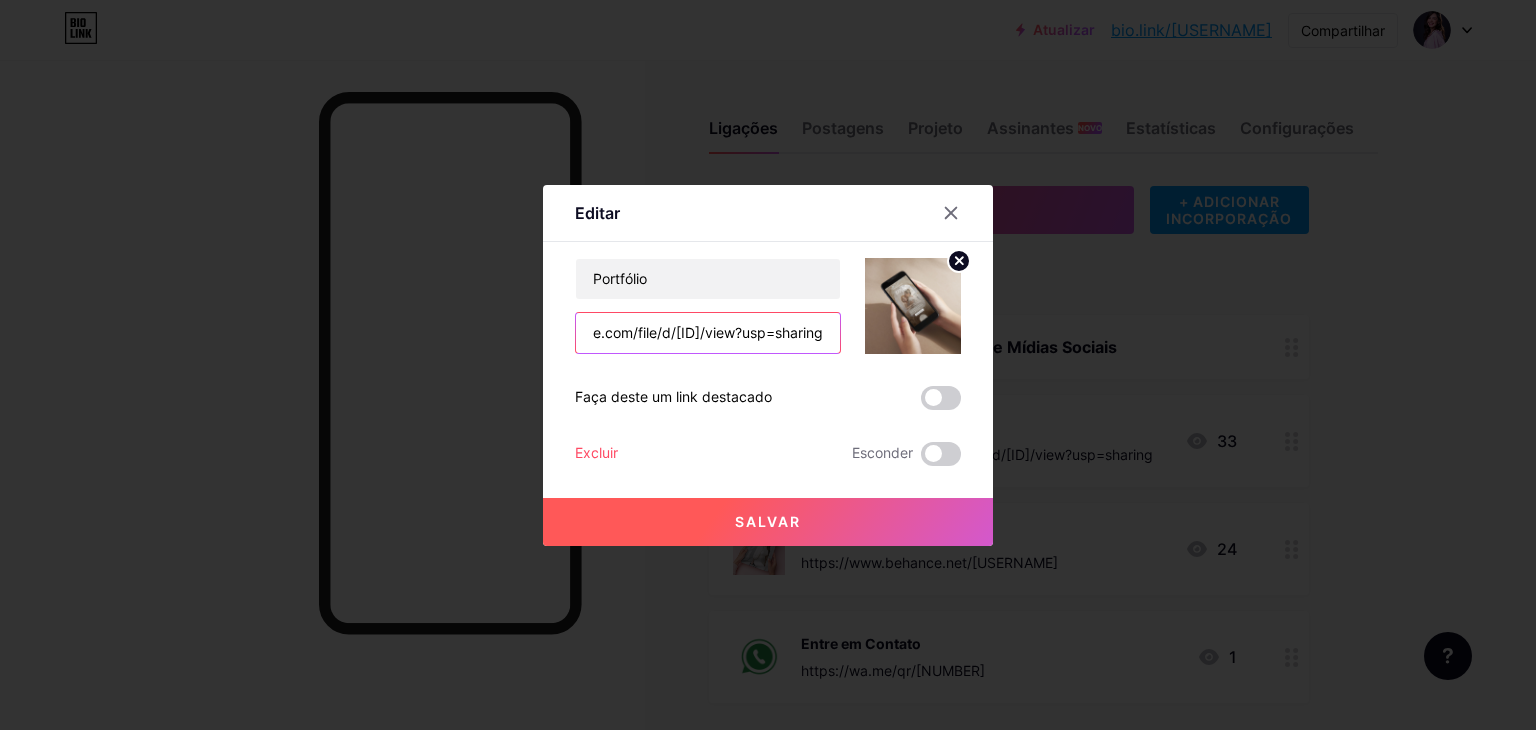 type on "https://drive.google.com/file/d/[ID]/view?usp=sharing" 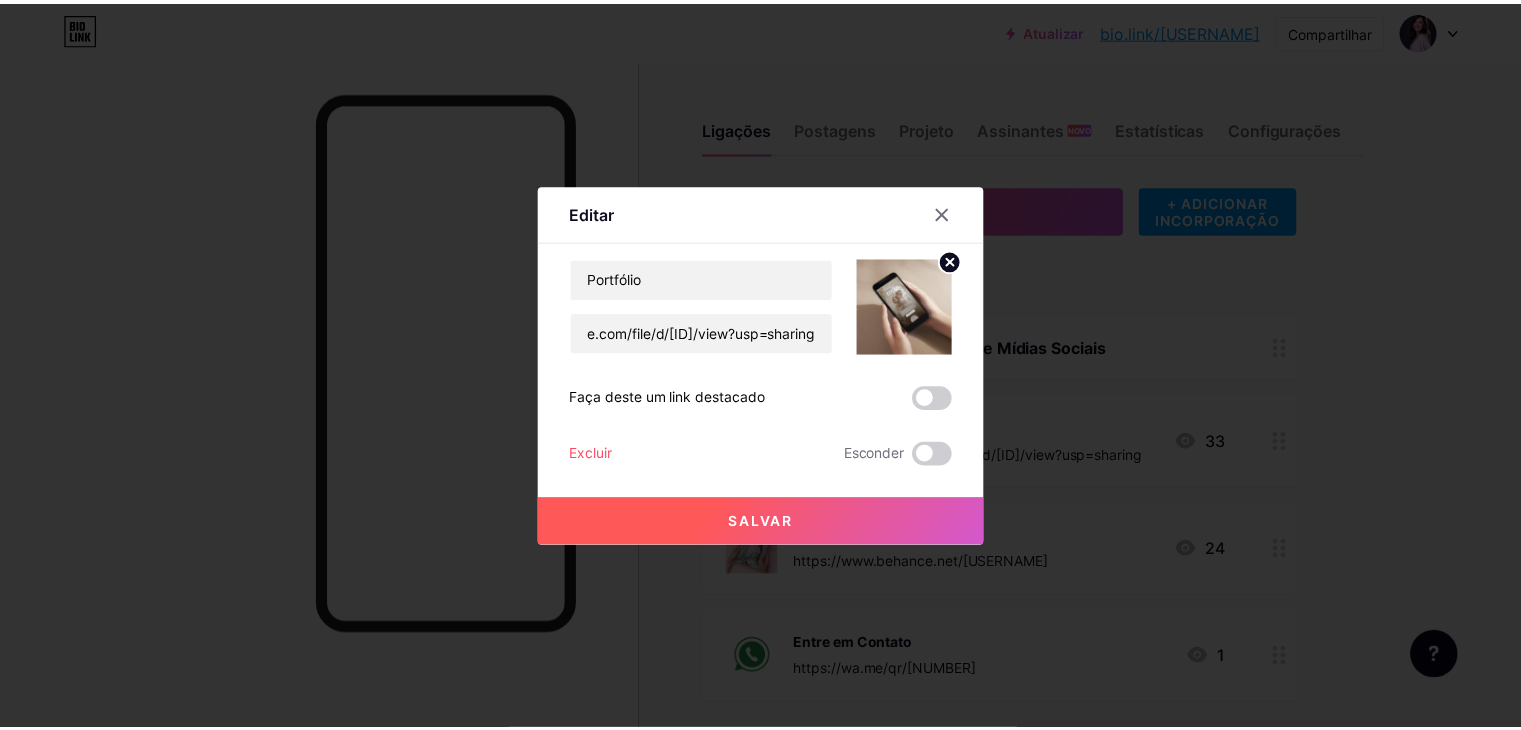 scroll, scrollTop: 0, scrollLeft: 0, axis: both 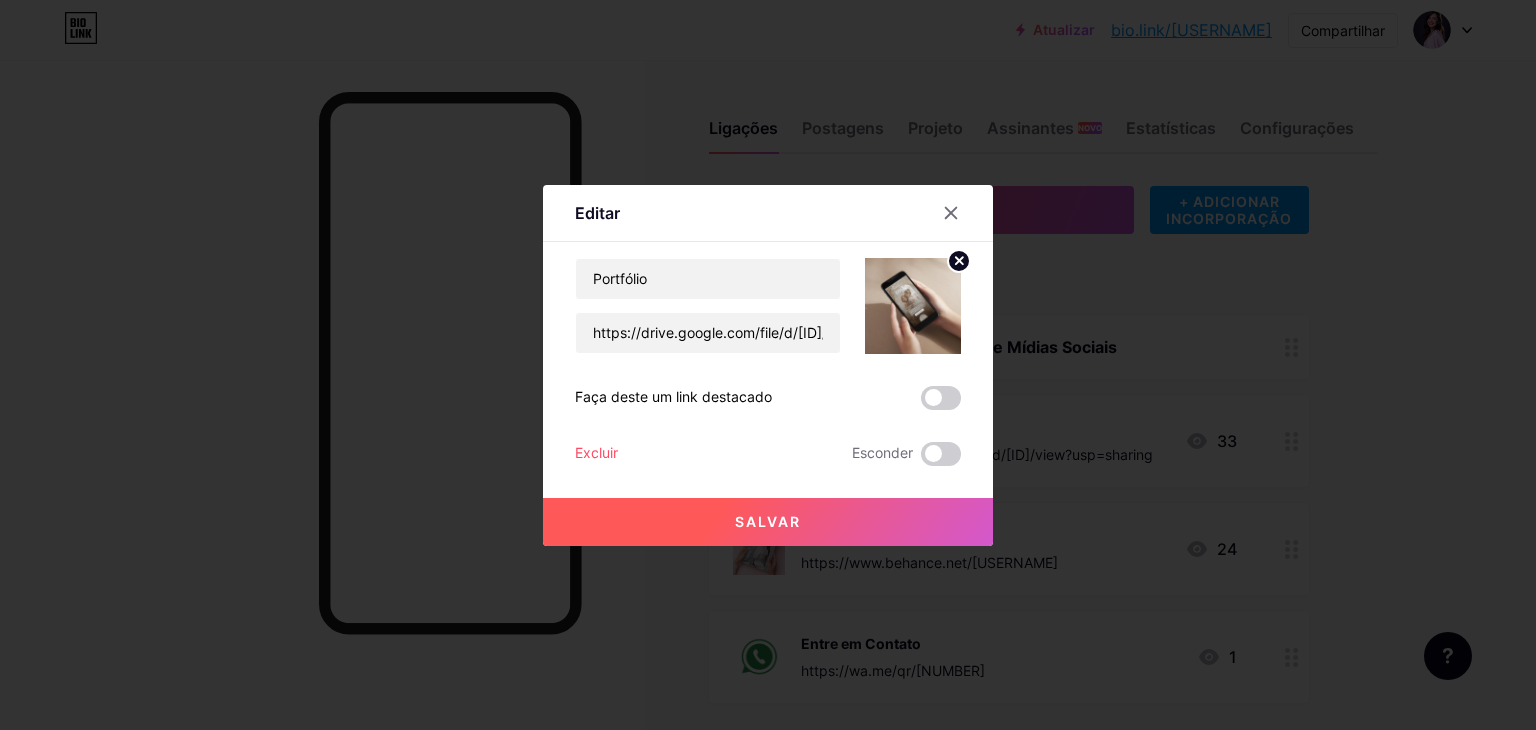 click on "Salvar" at bounding box center (768, 522) 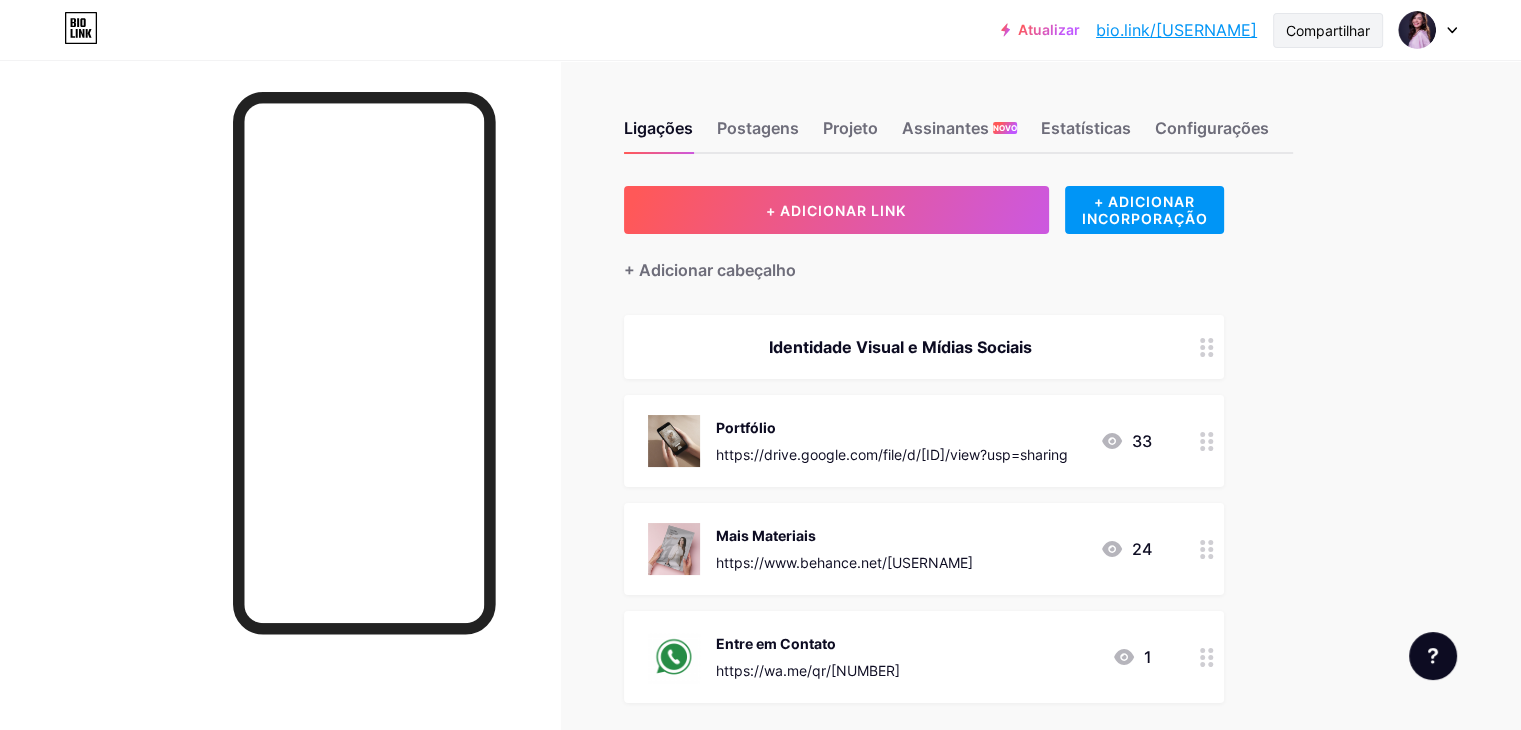 click on "Compartilhar" at bounding box center [1328, 30] 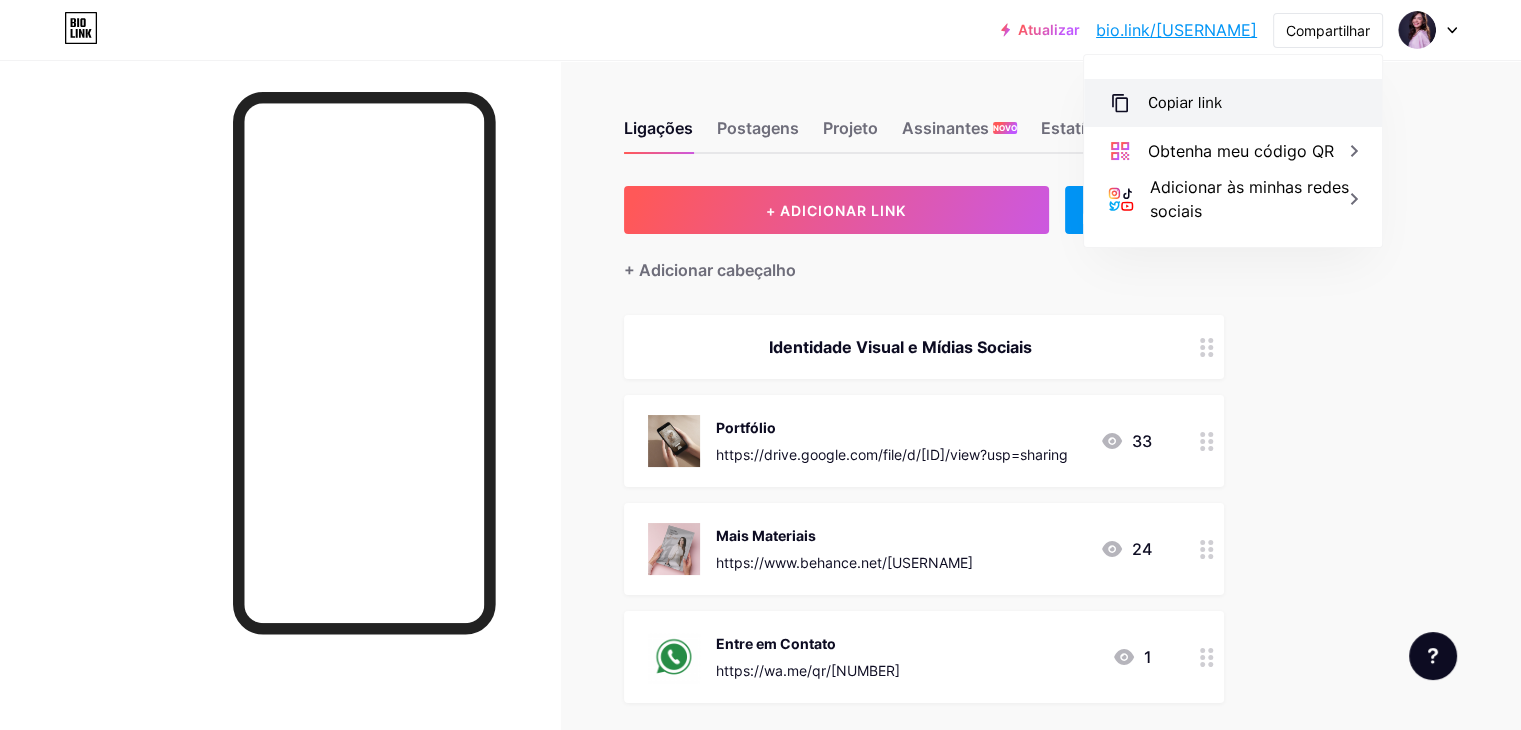 click on "Copiar link" at bounding box center (1233, 103) 